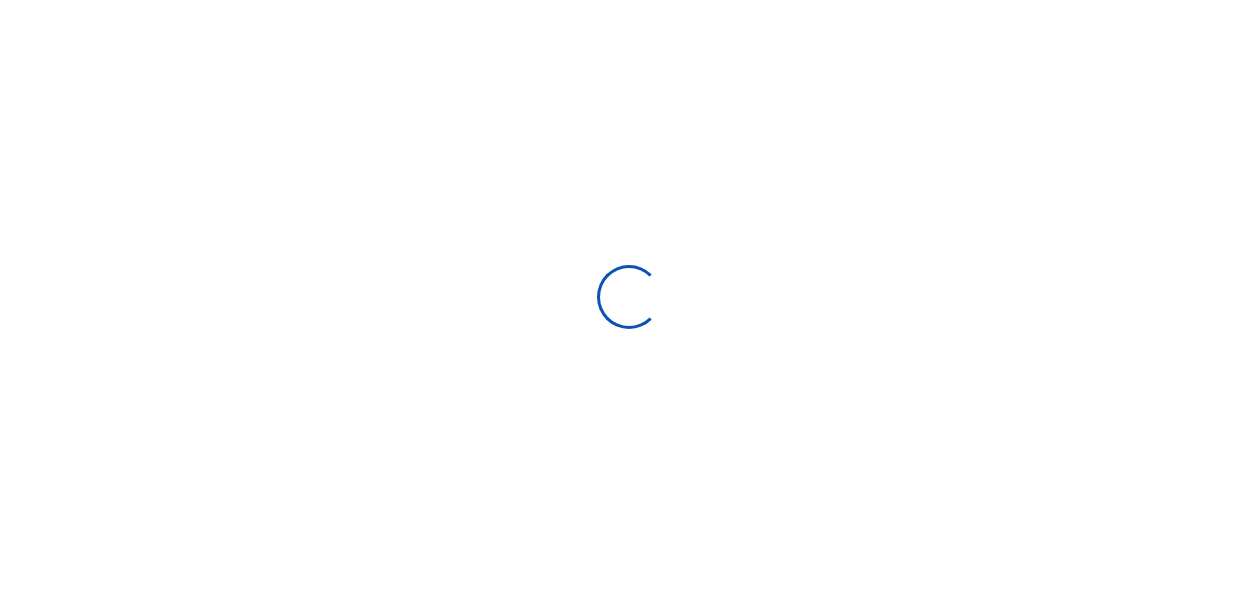 scroll, scrollTop: 0, scrollLeft: 0, axis: both 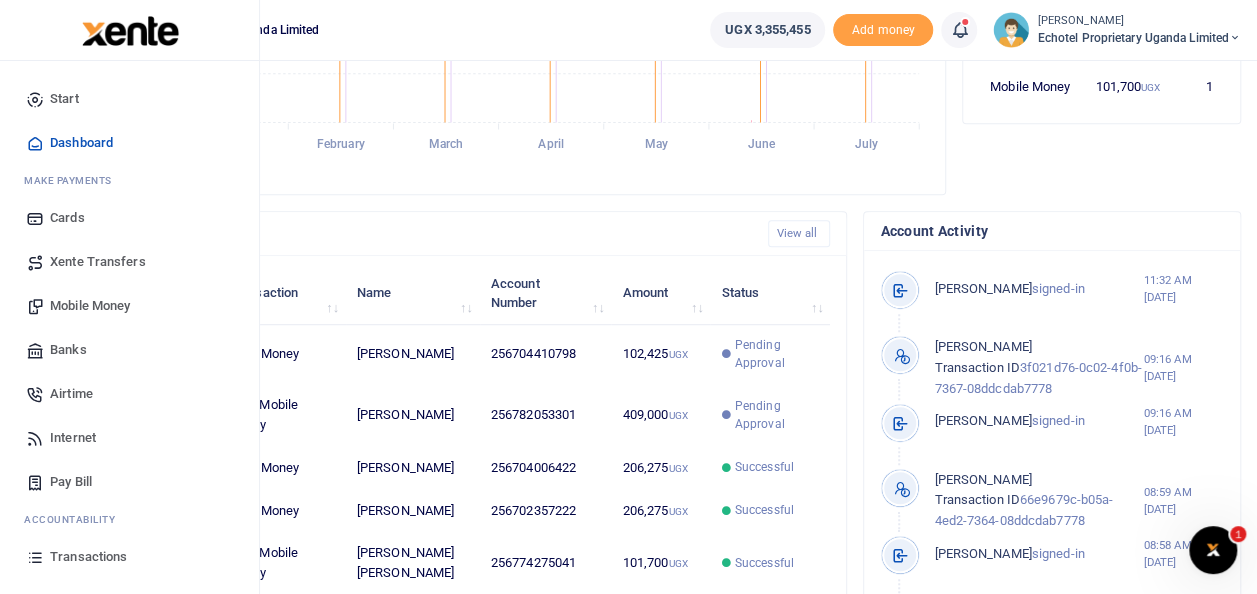 click on "Mobile Money" at bounding box center (90, 306) 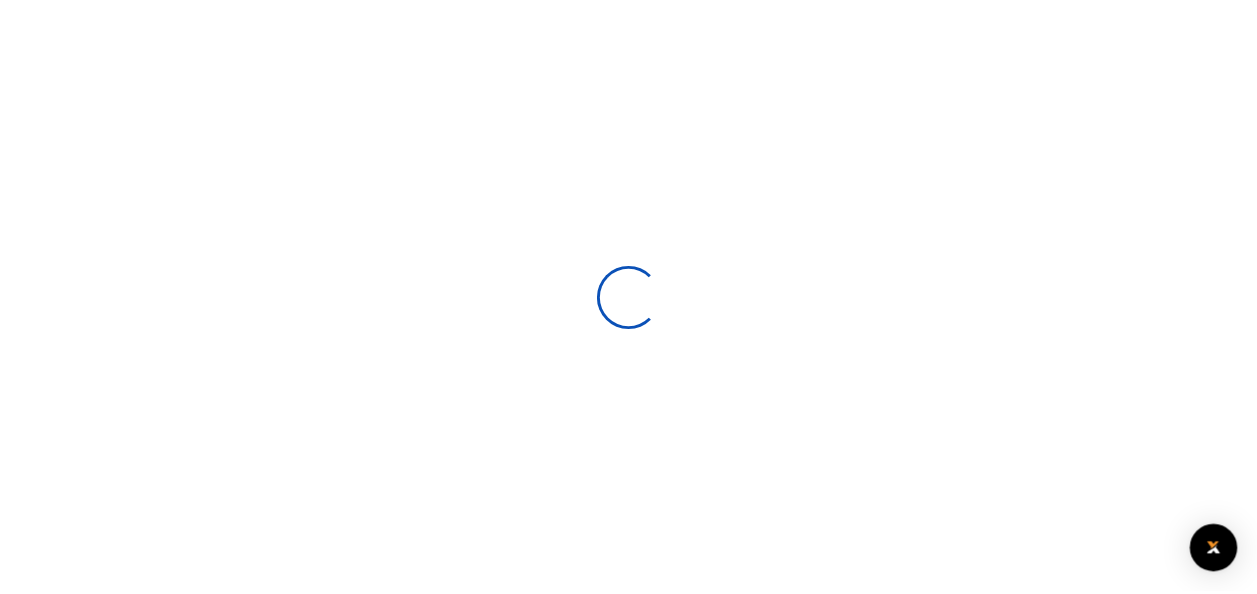 scroll, scrollTop: 0, scrollLeft: 0, axis: both 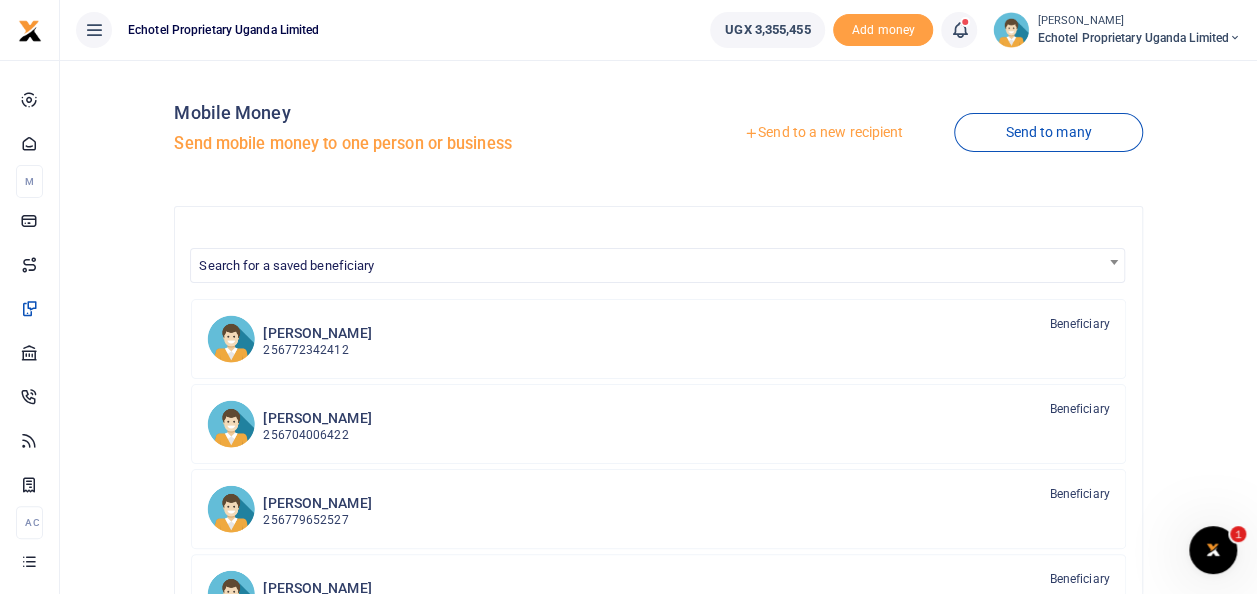 click on "Send to a new recipient" at bounding box center [823, 133] 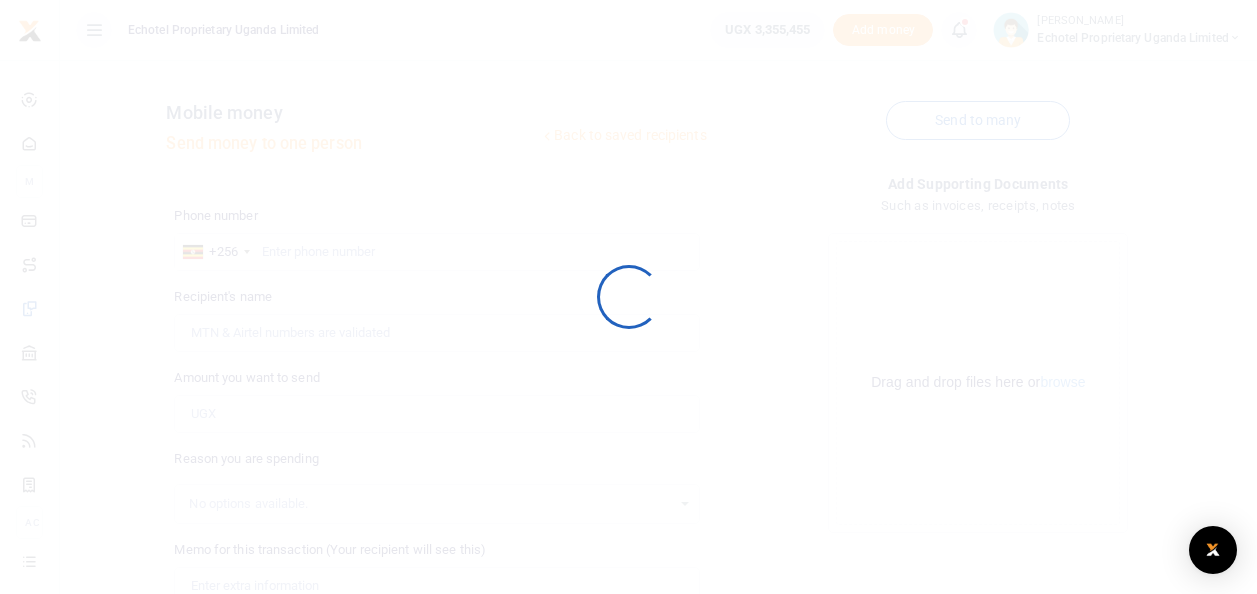 scroll, scrollTop: 0, scrollLeft: 0, axis: both 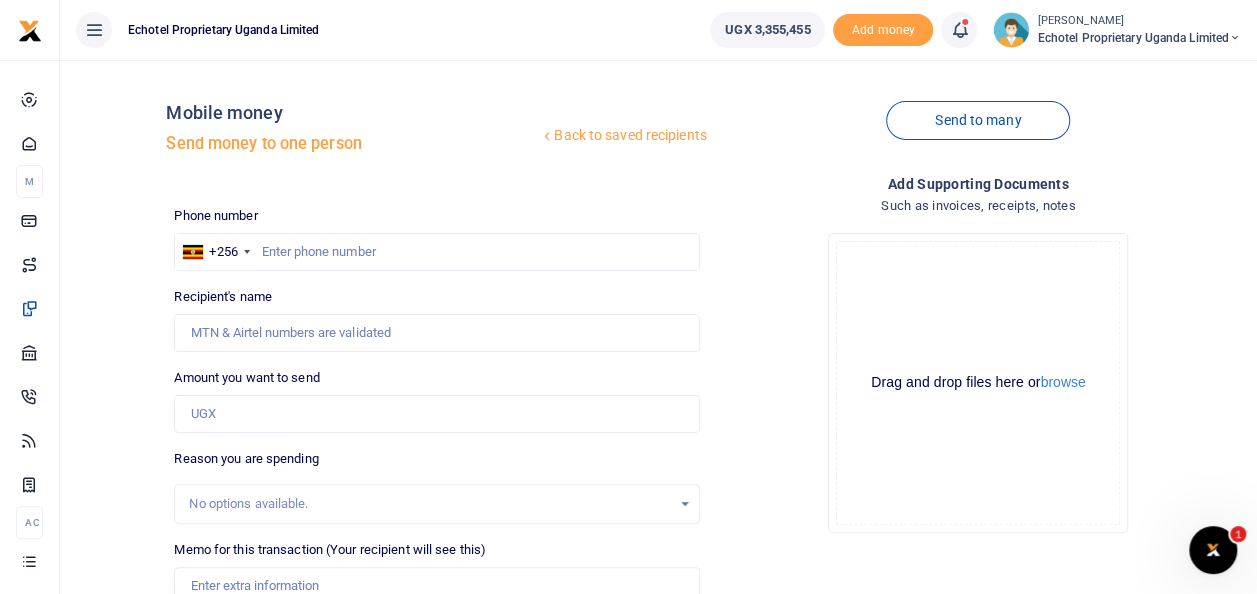 click at bounding box center (628, 297) 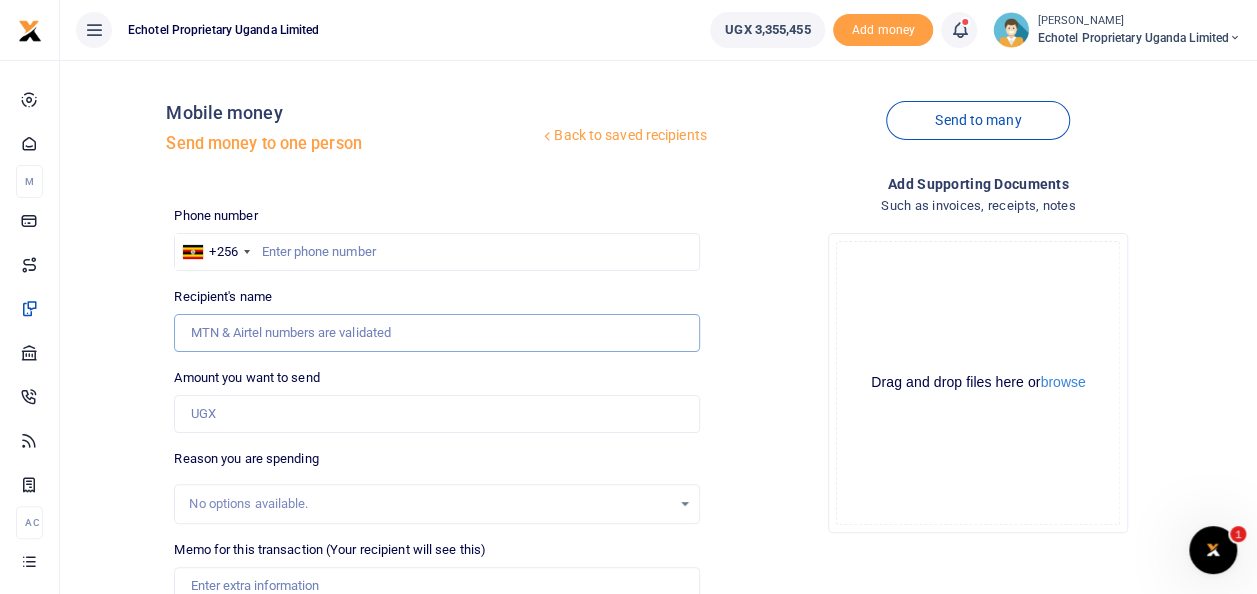 click on "Recipient's name" at bounding box center (436, 333) 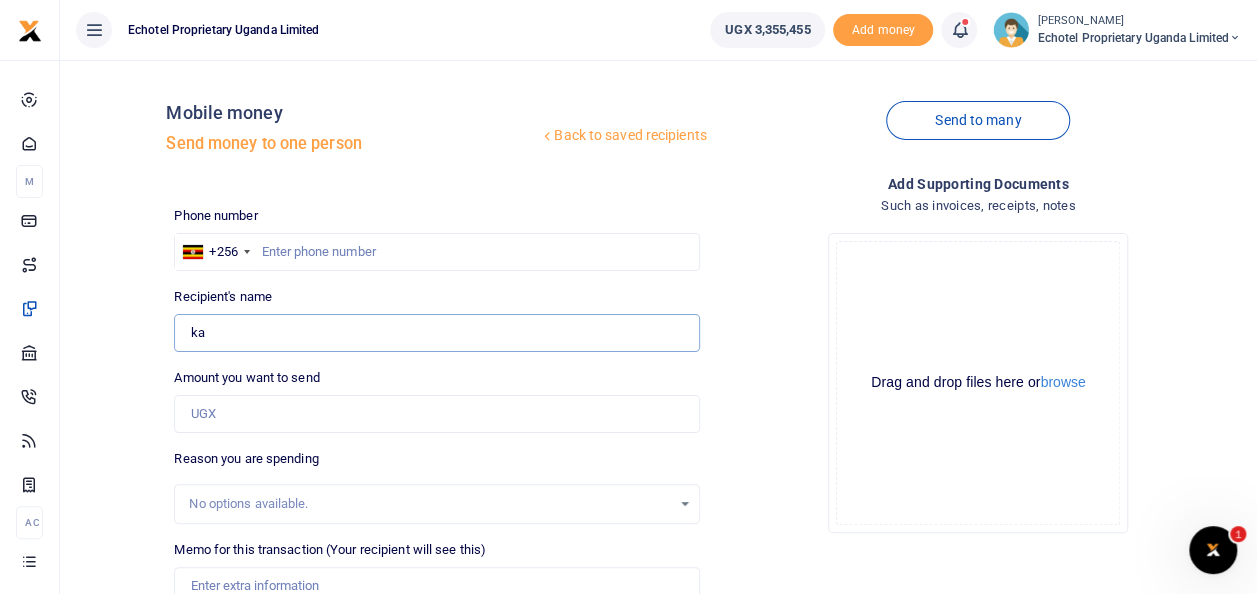 type on "k" 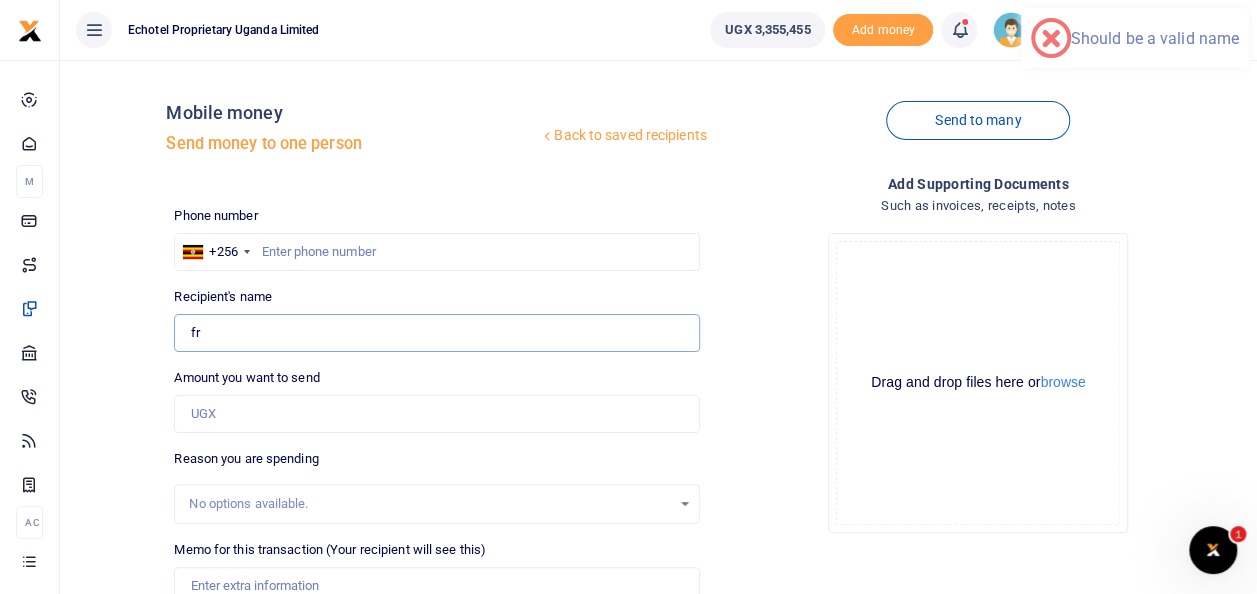 type on "f" 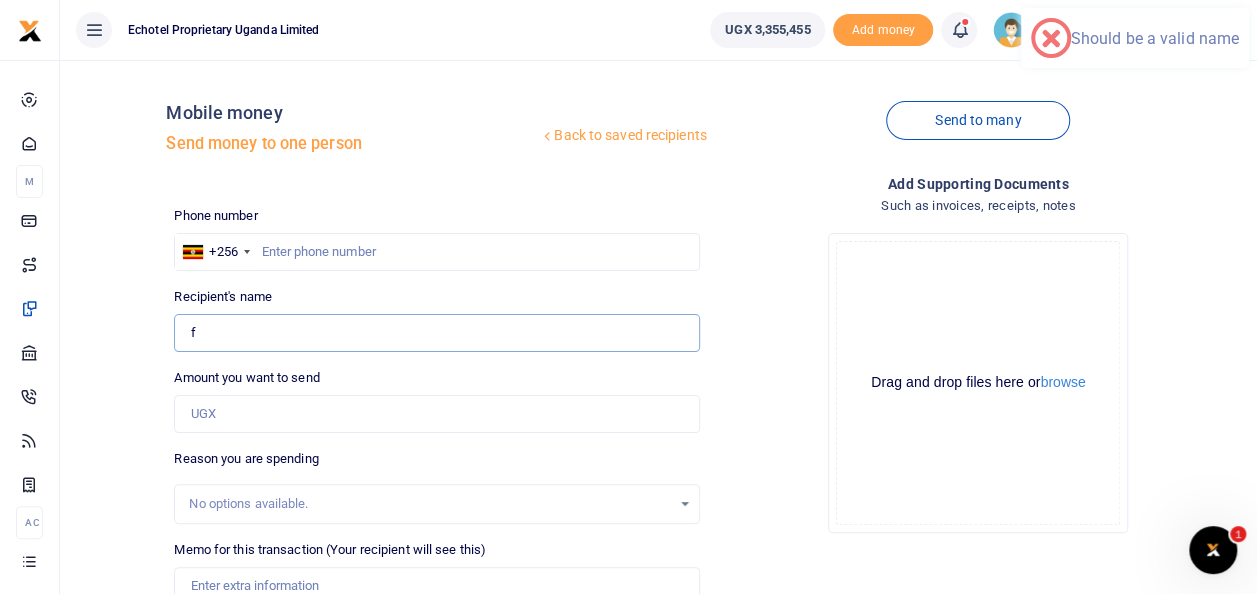 type 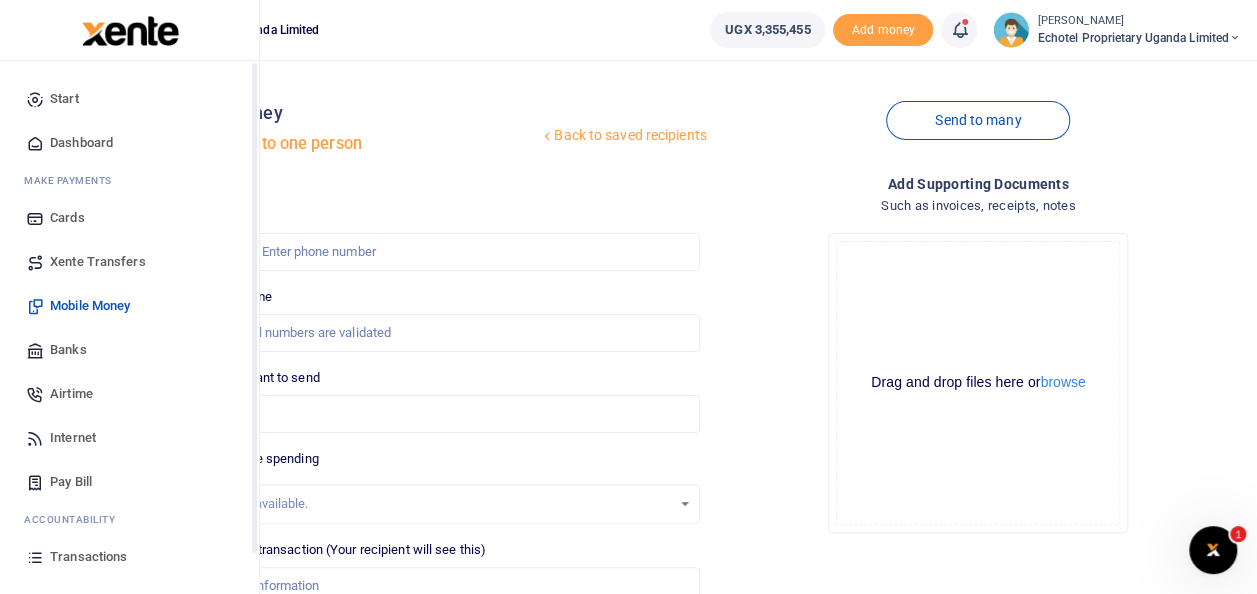 click on "Transactions" at bounding box center (88, 557) 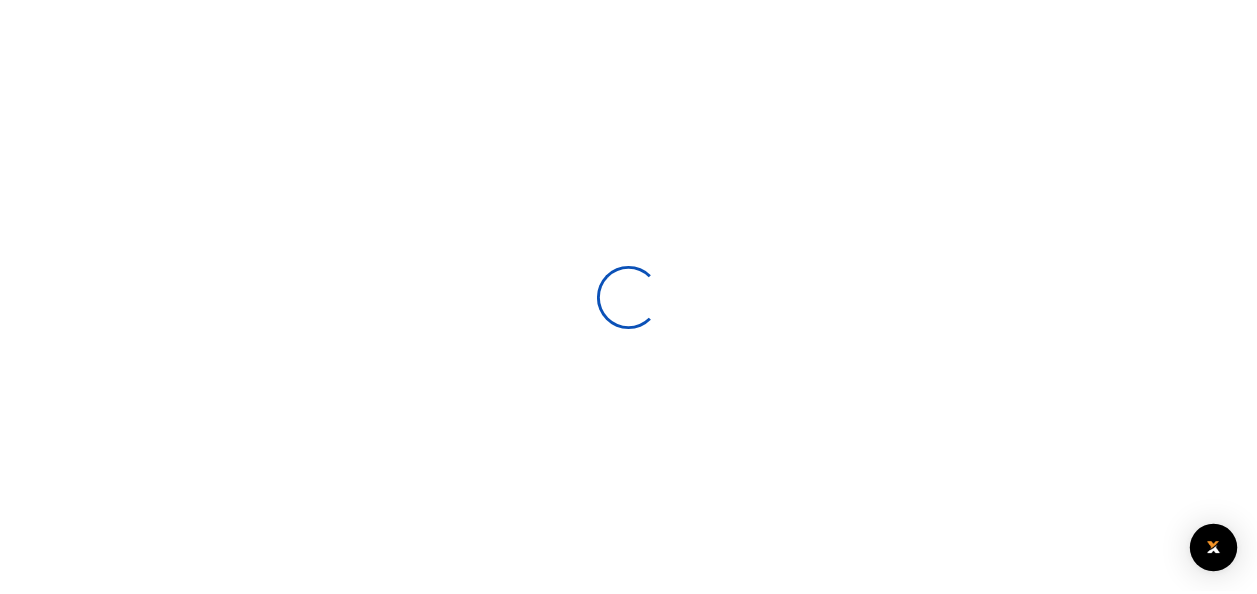 scroll, scrollTop: 0, scrollLeft: 0, axis: both 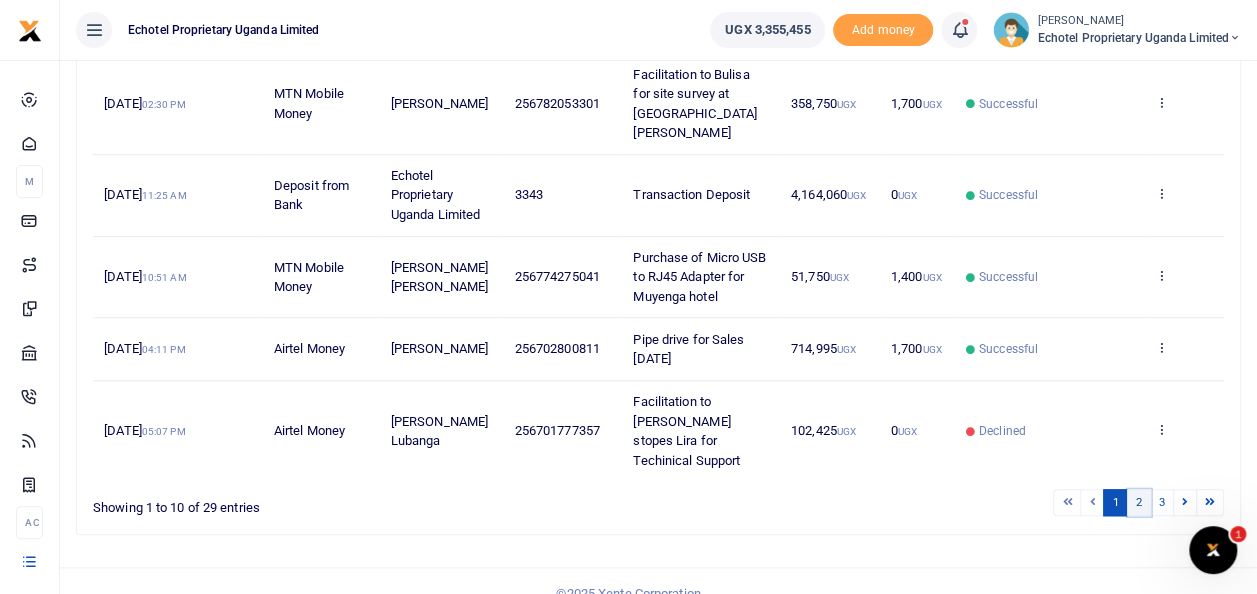 click on "2" at bounding box center (1139, 502) 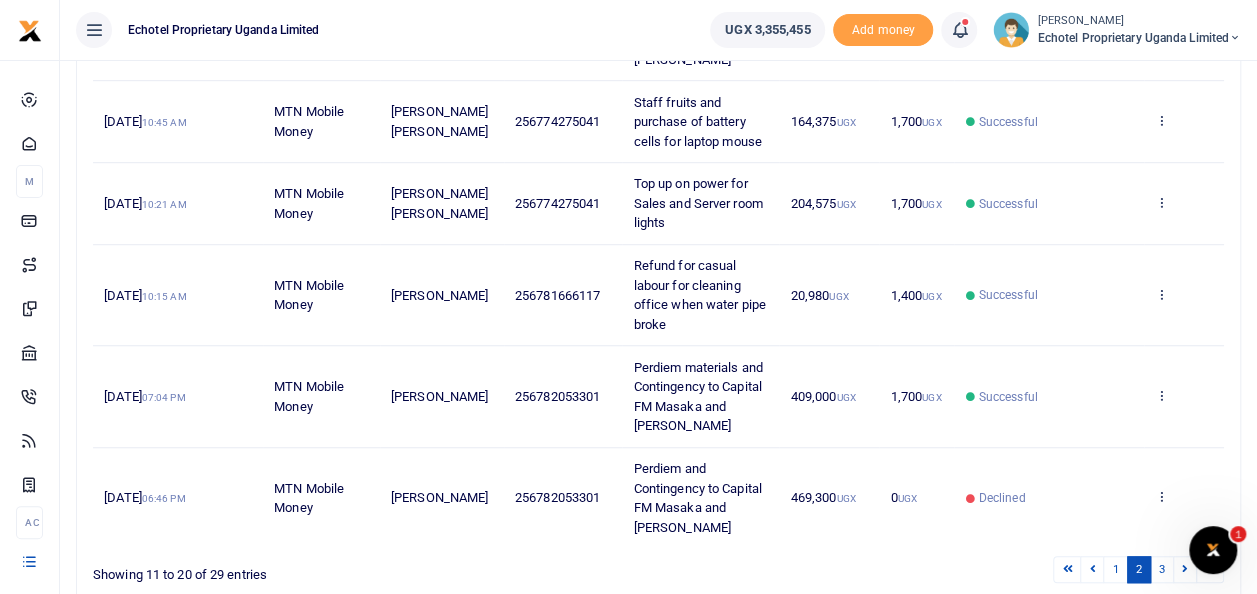 scroll, scrollTop: 651, scrollLeft: 0, axis: vertical 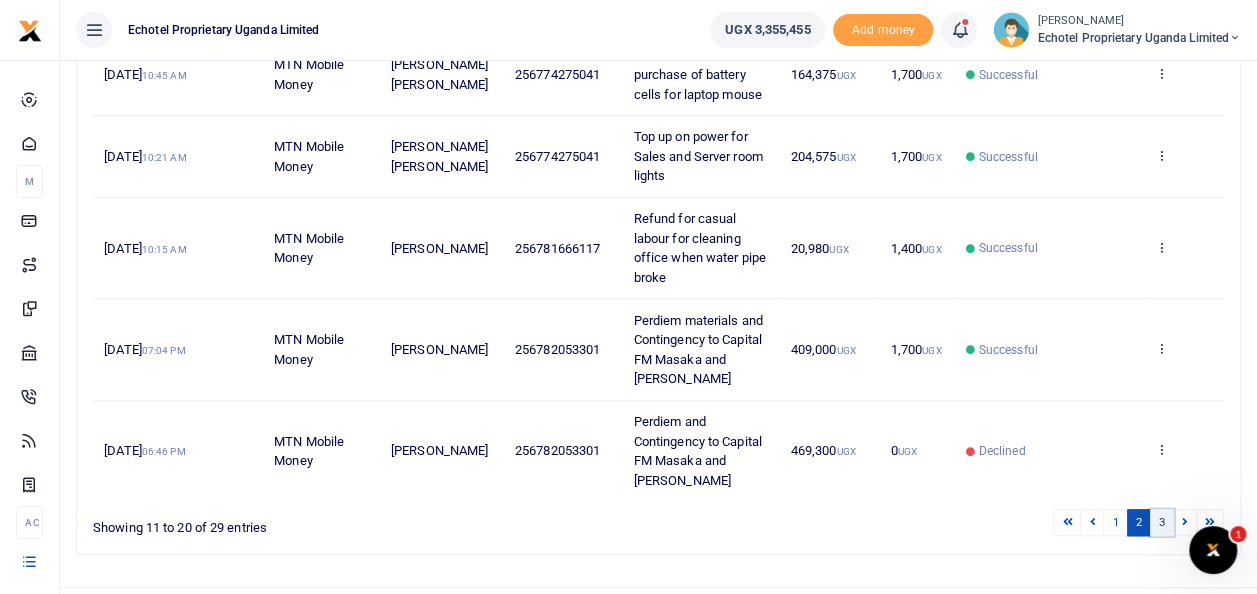 click on "3" at bounding box center (1162, 522) 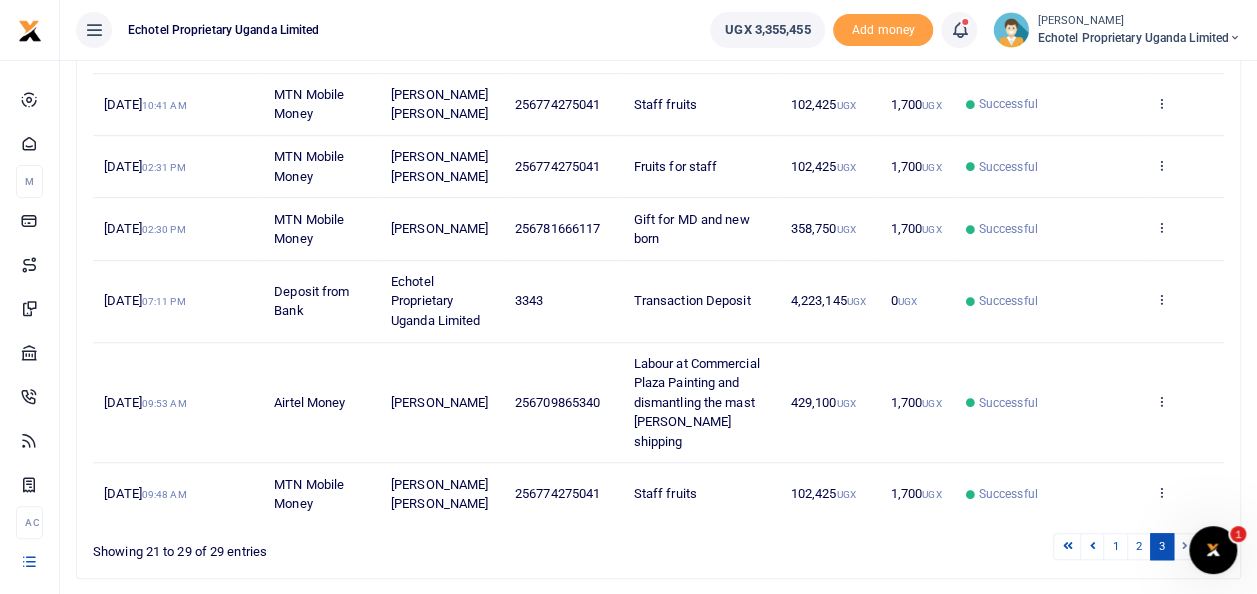 scroll, scrollTop: 609, scrollLeft: 0, axis: vertical 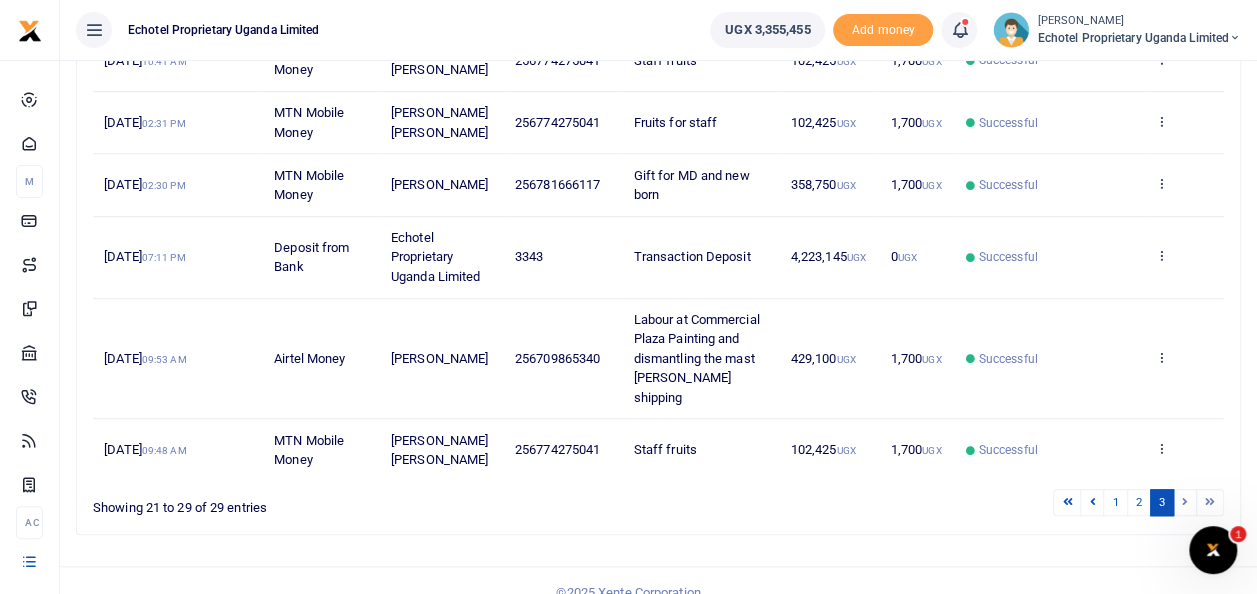 click at bounding box center [1185, 502] 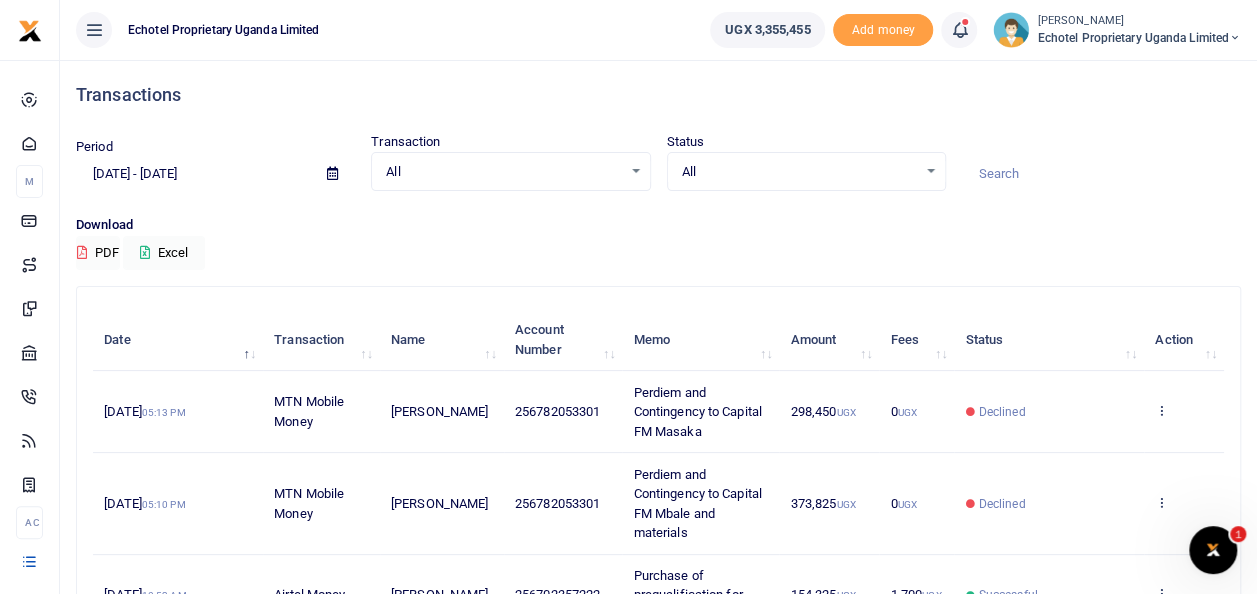 scroll, scrollTop: 0, scrollLeft: 0, axis: both 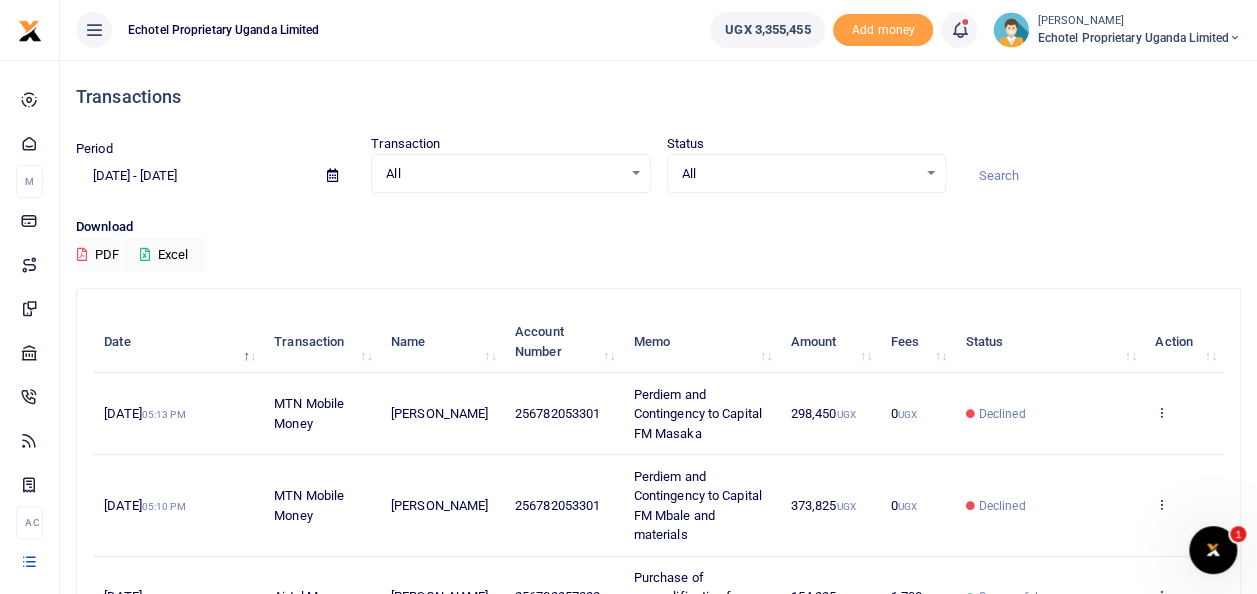click at bounding box center [332, 176] 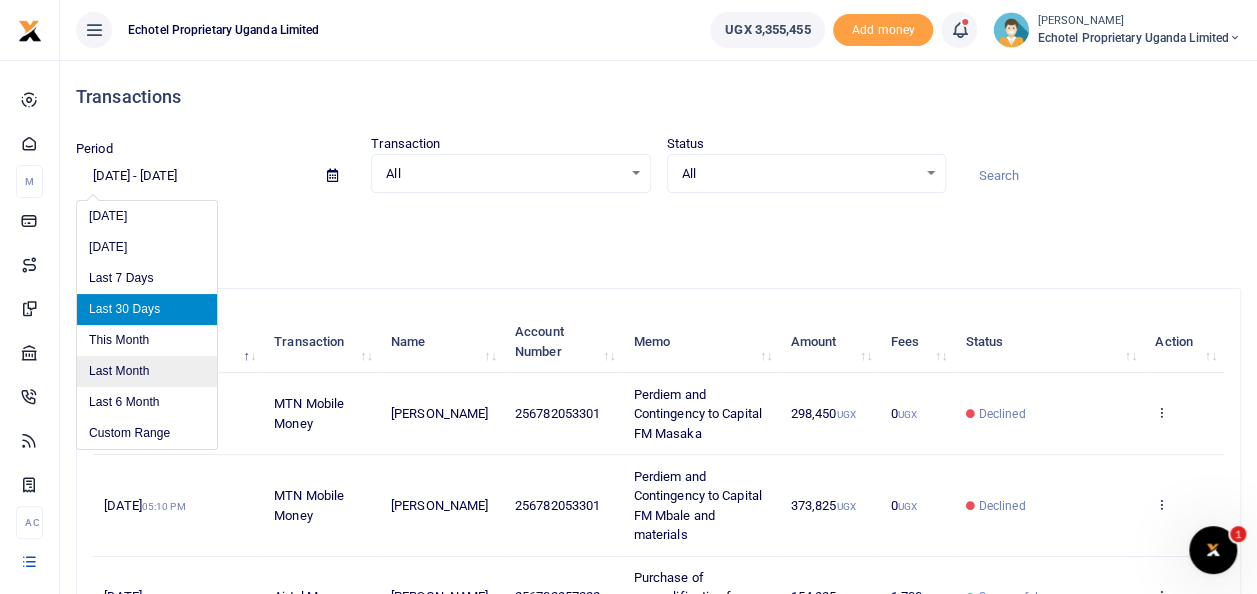 click on "Last Month" at bounding box center (147, 371) 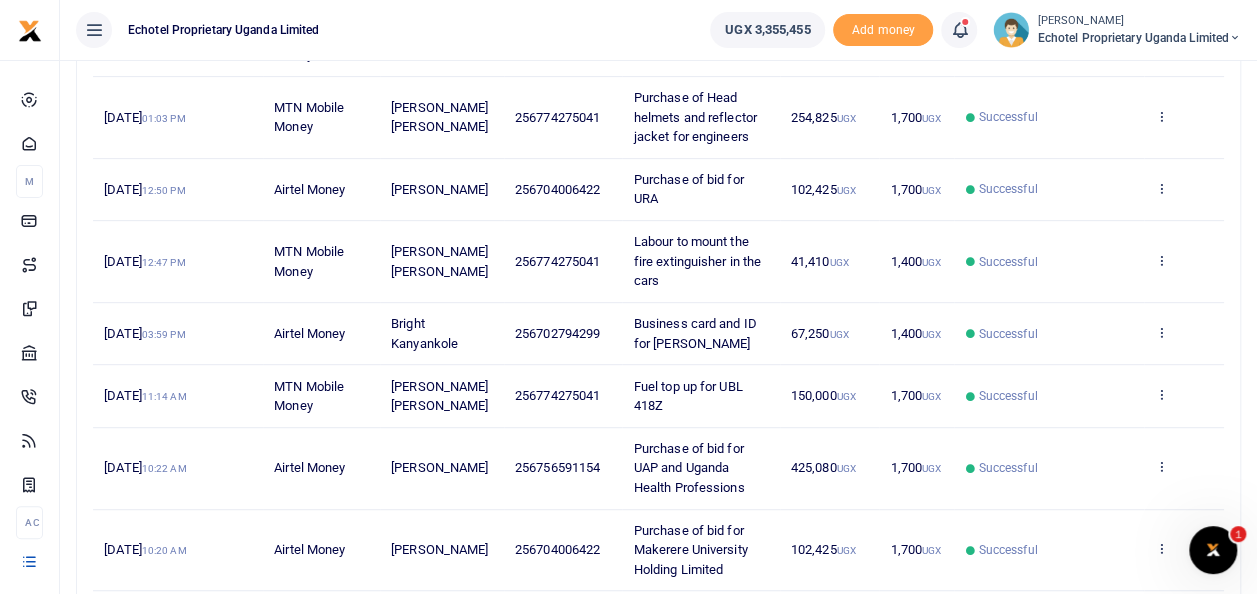scroll, scrollTop: 400, scrollLeft: 0, axis: vertical 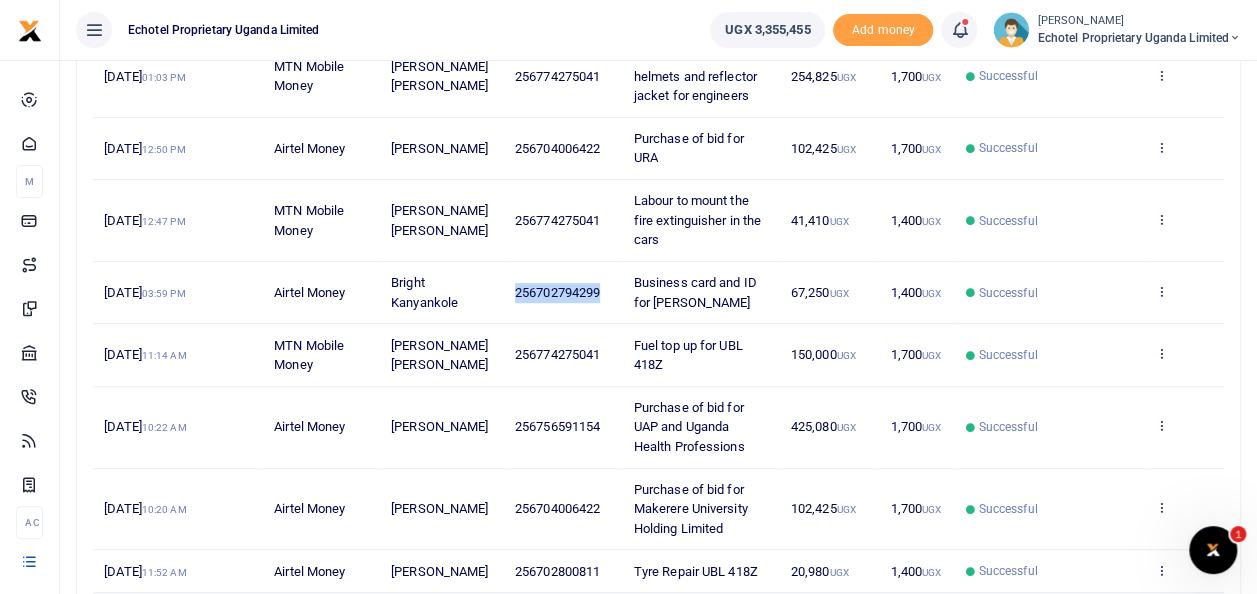 drag, startPoint x: 518, startPoint y: 286, endPoint x: 602, endPoint y: 290, distance: 84.095184 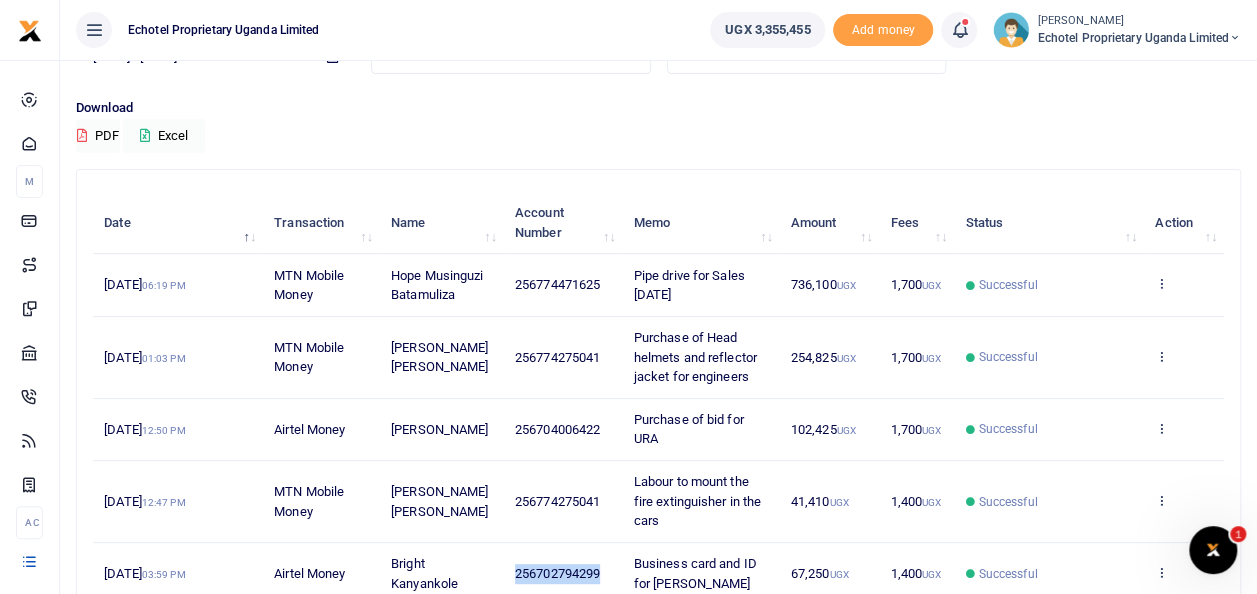 scroll, scrollTop: 0, scrollLeft: 0, axis: both 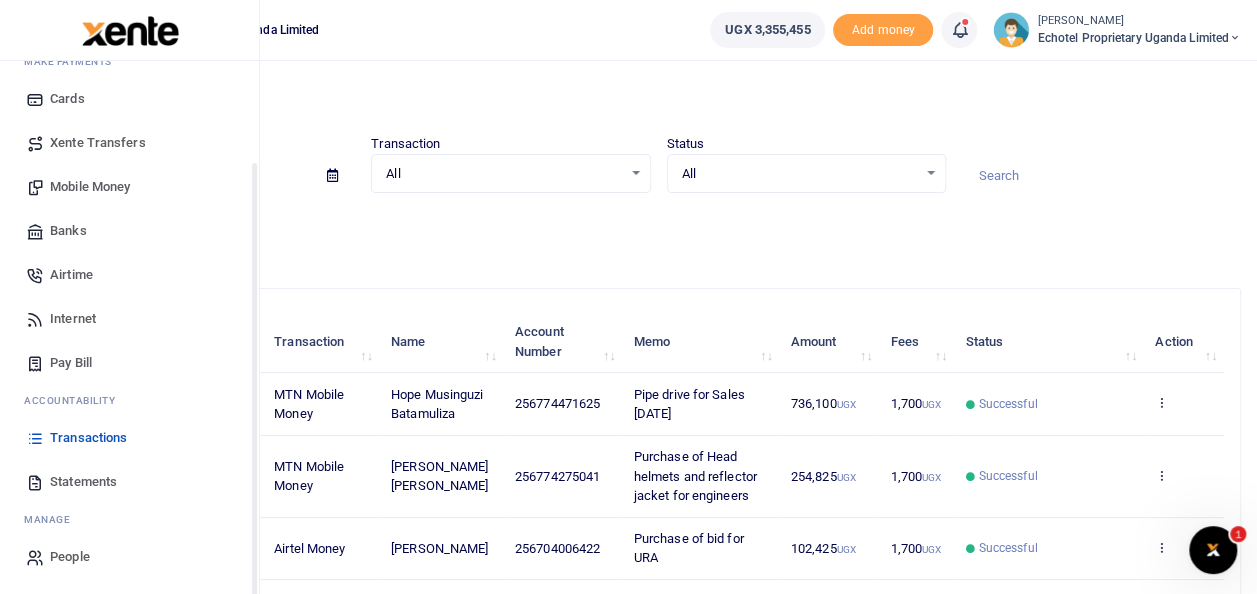 click on "Transactions" at bounding box center (88, 438) 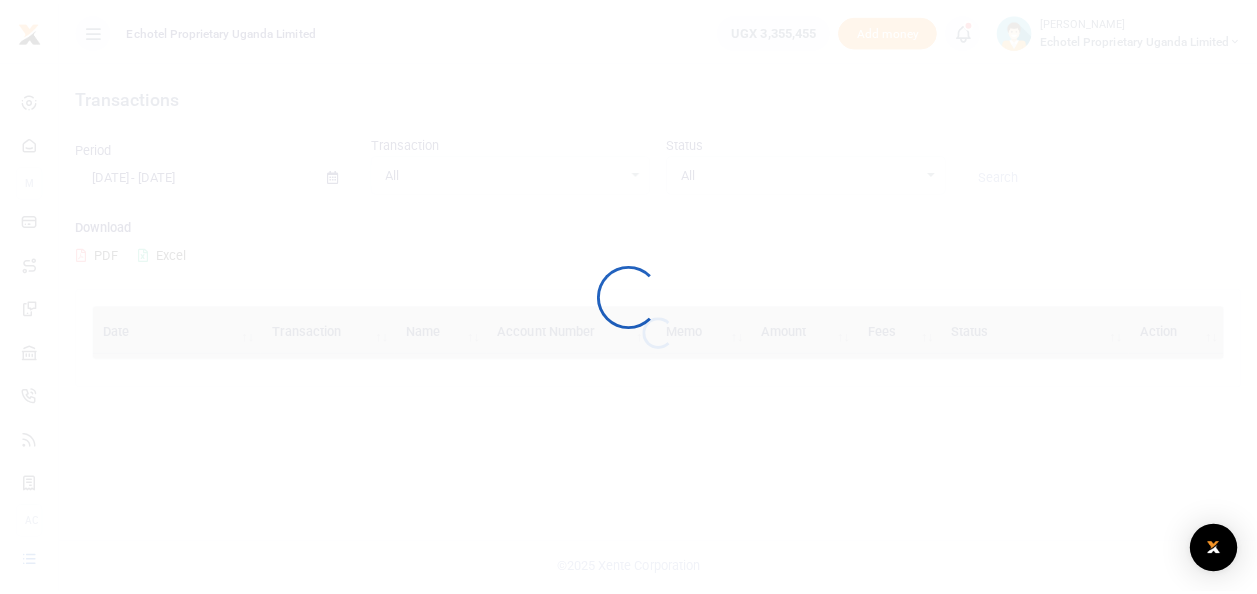 scroll, scrollTop: 0, scrollLeft: 0, axis: both 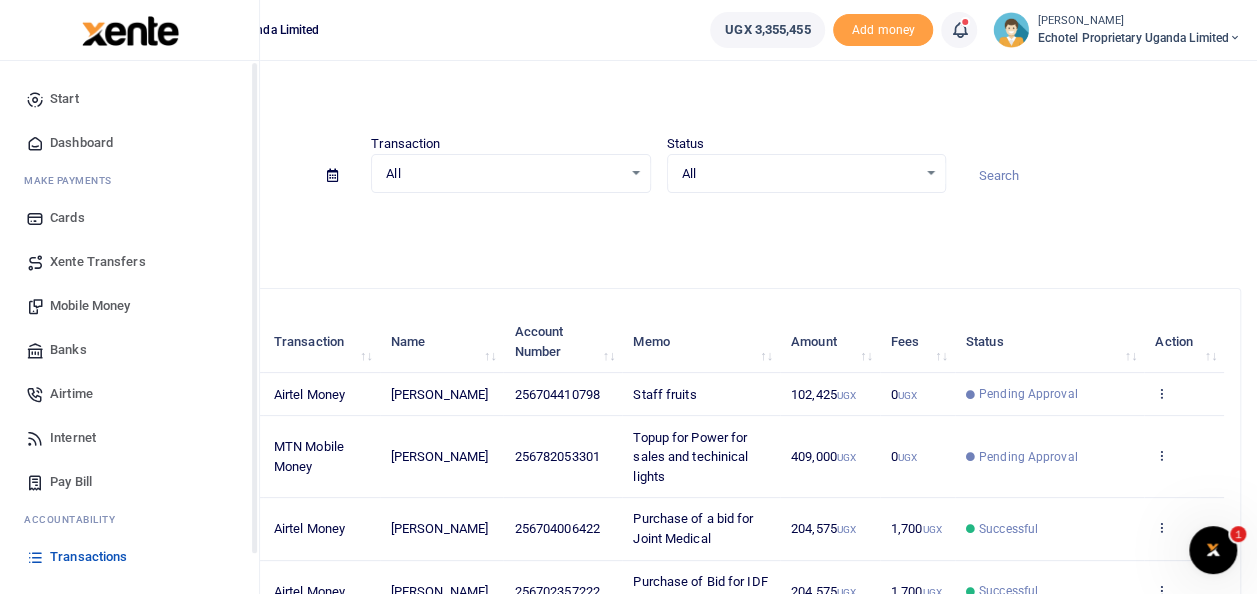 click on "Mobile Money" at bounding box center [90, 306] 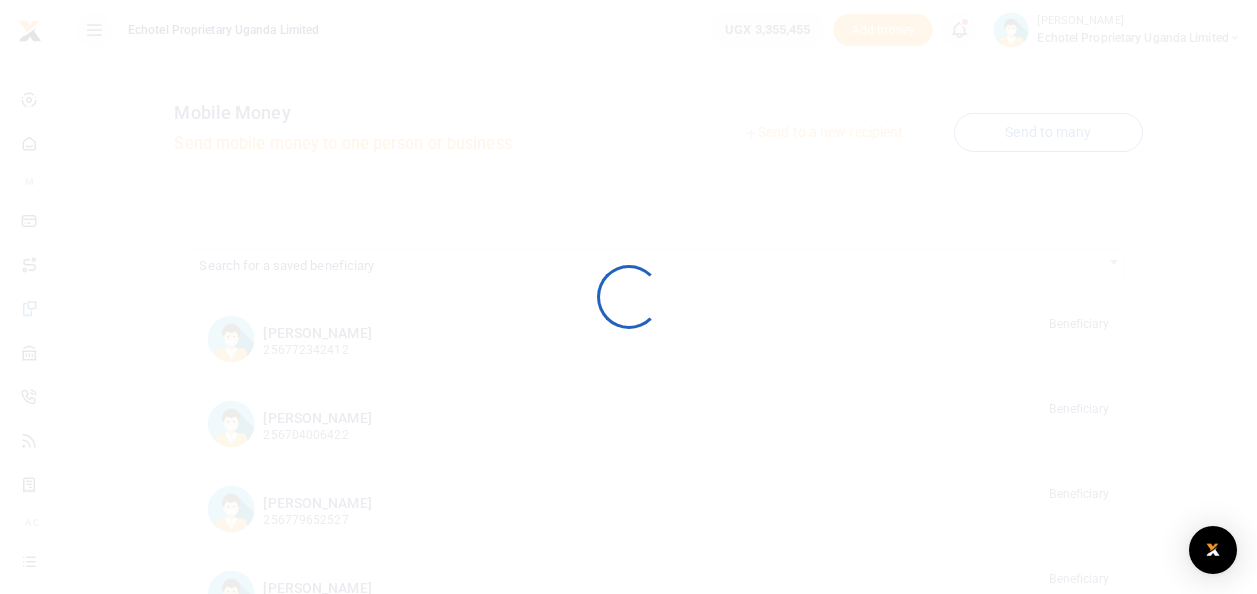 scroll, scrollTop: 0, scrollLeft: 0, axis: both 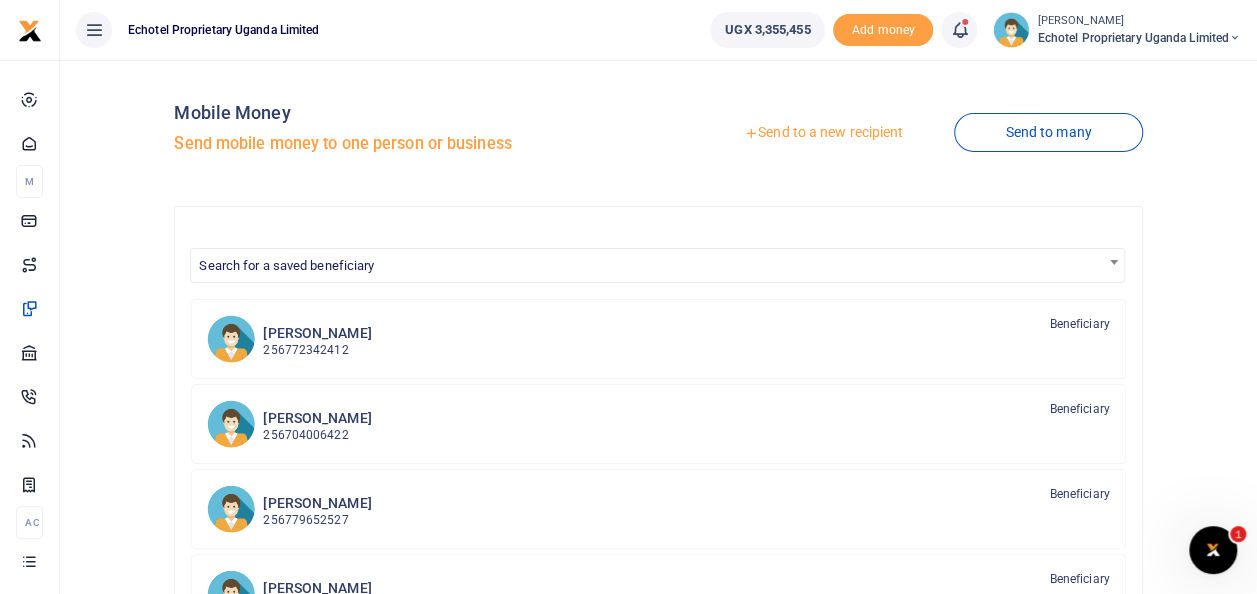 click on "Send to a new recipient" at bounding box center [823, 133] 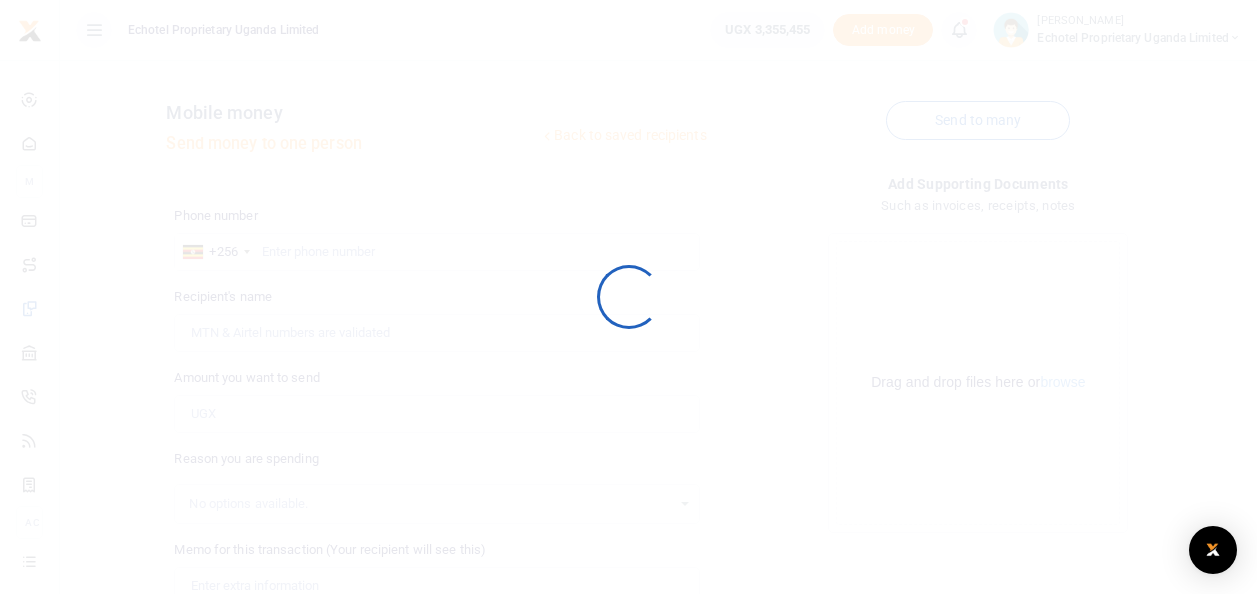 scroll, scrollTop: 0, scrollLeft: 0, axis: both 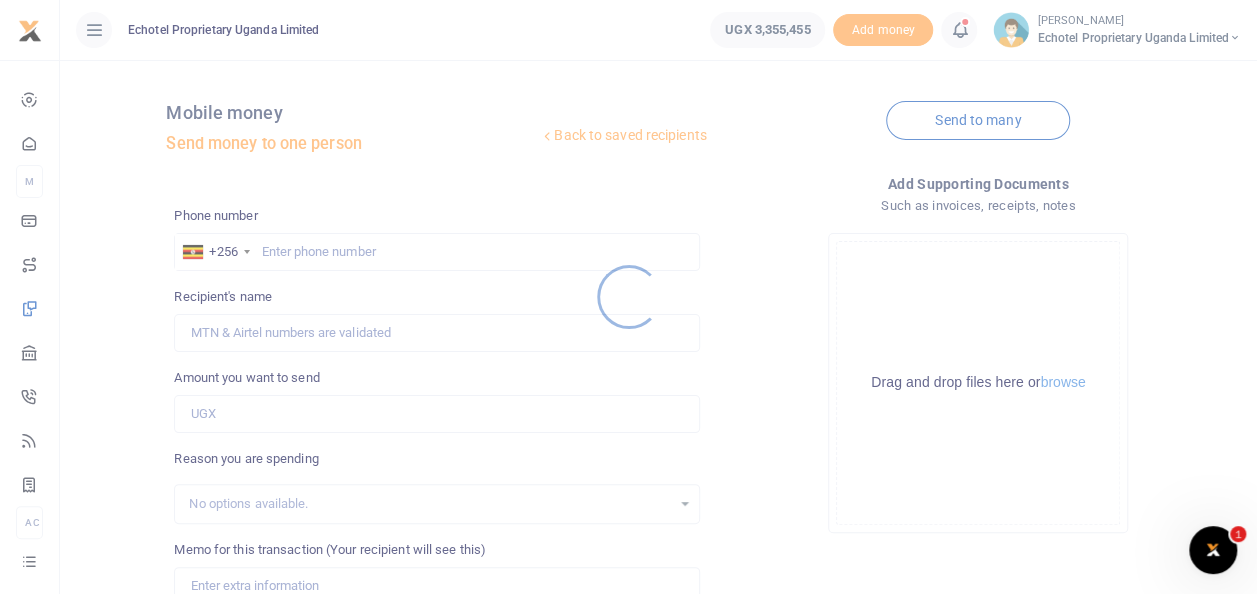 click at bounding box center (628, 297) 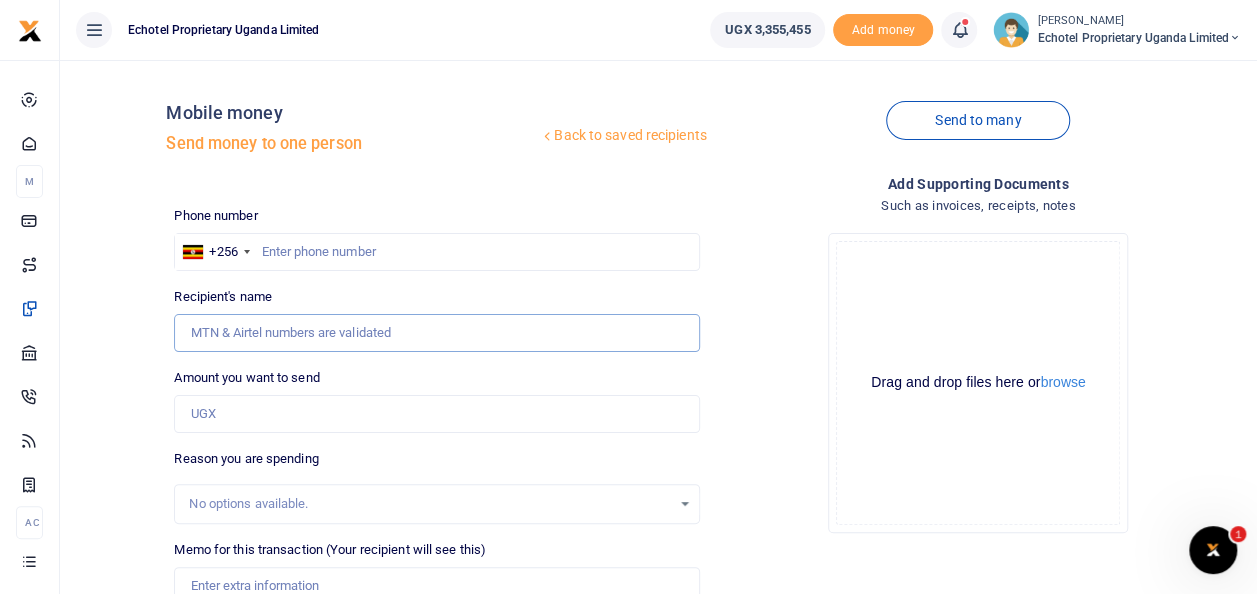 click on "Recipient's name" at bounding box center (436, 333) 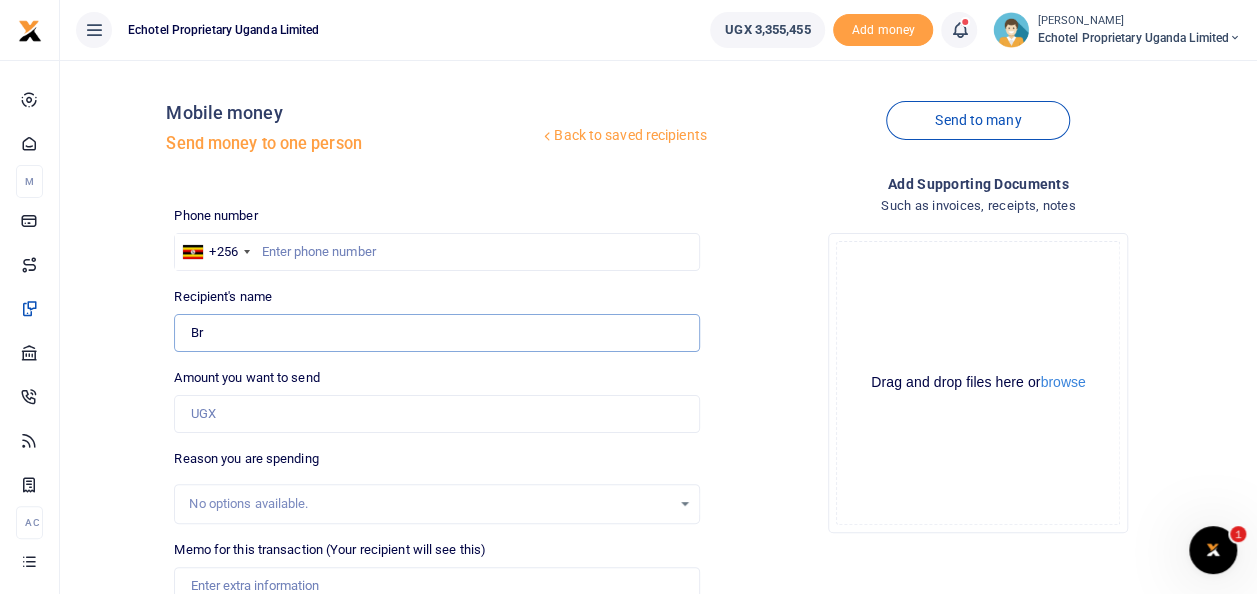 type on "B" 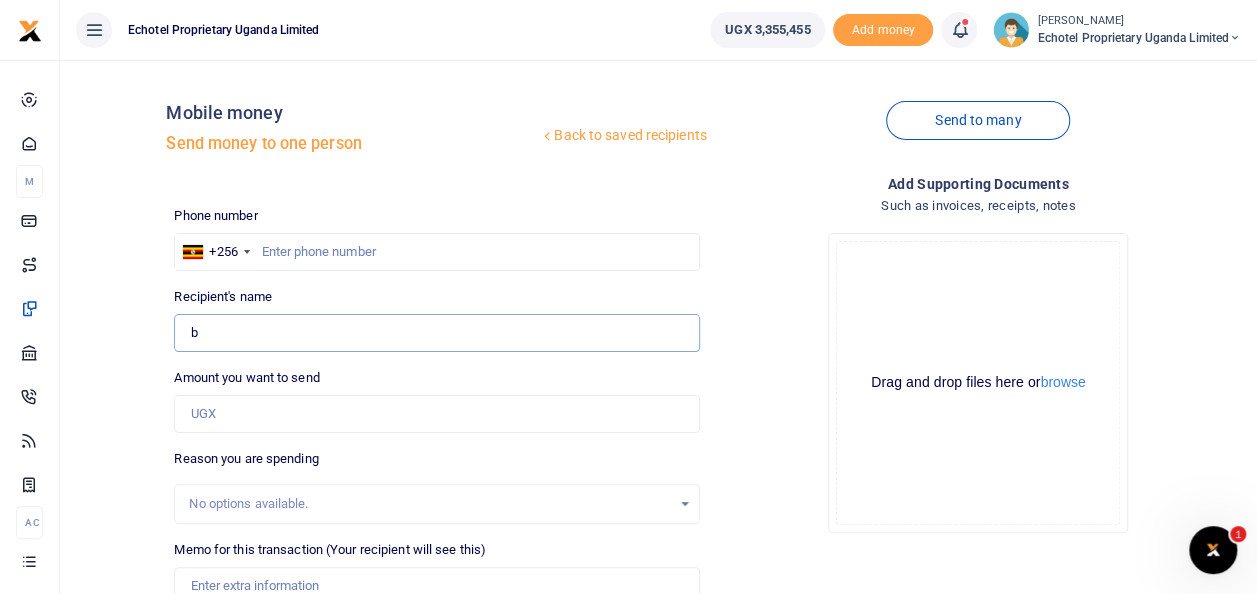 click on "b" at bounding box center (436, 333) 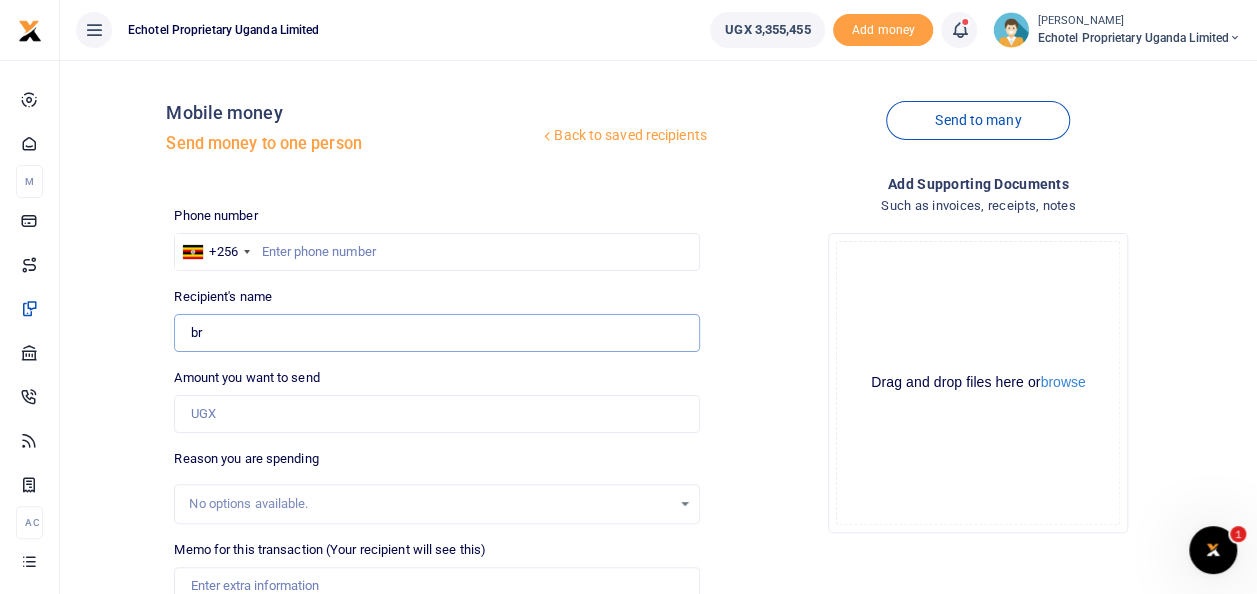 type on "Bright Michael Kanyankole" 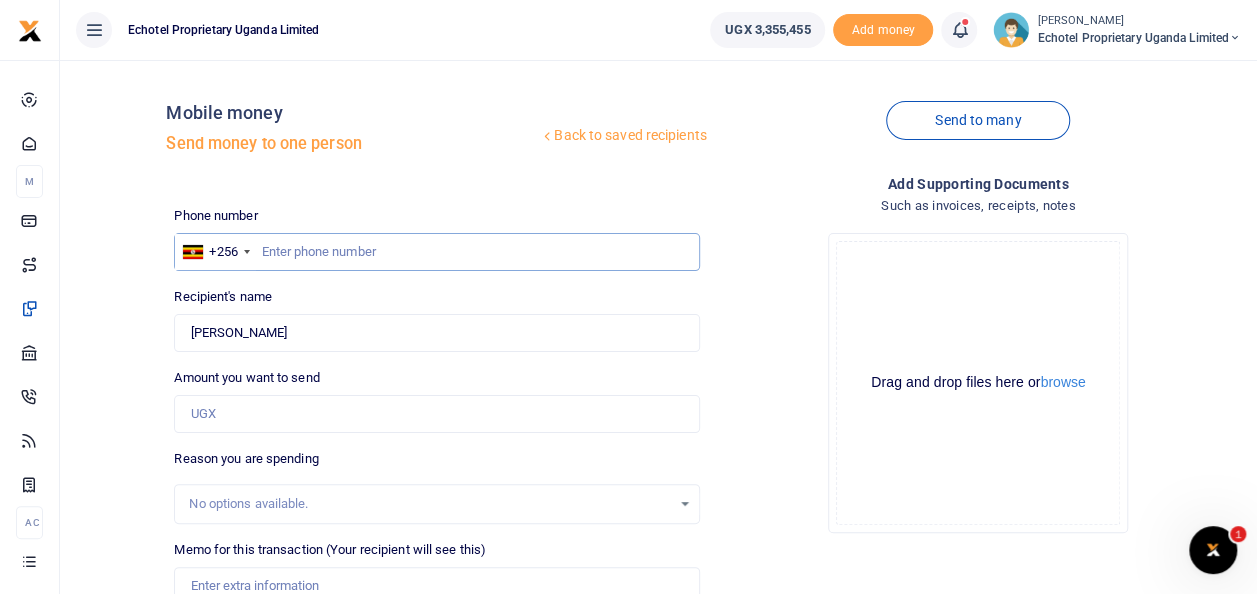 type on "0772919858" 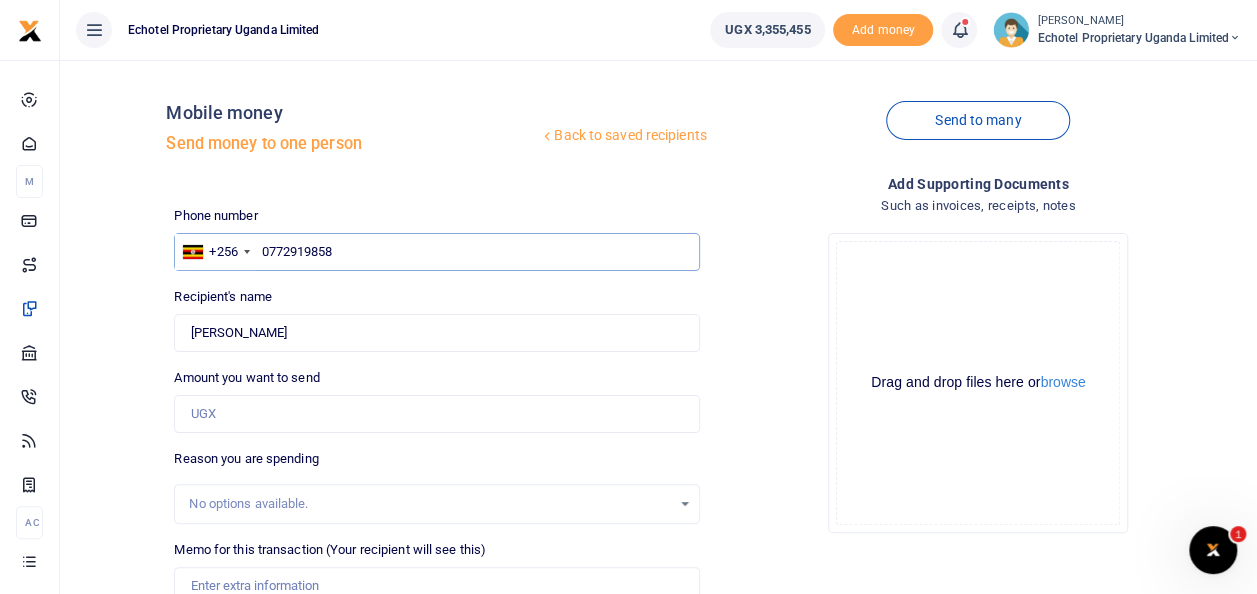 click on "0772919858" at bounding box center [436, 252] 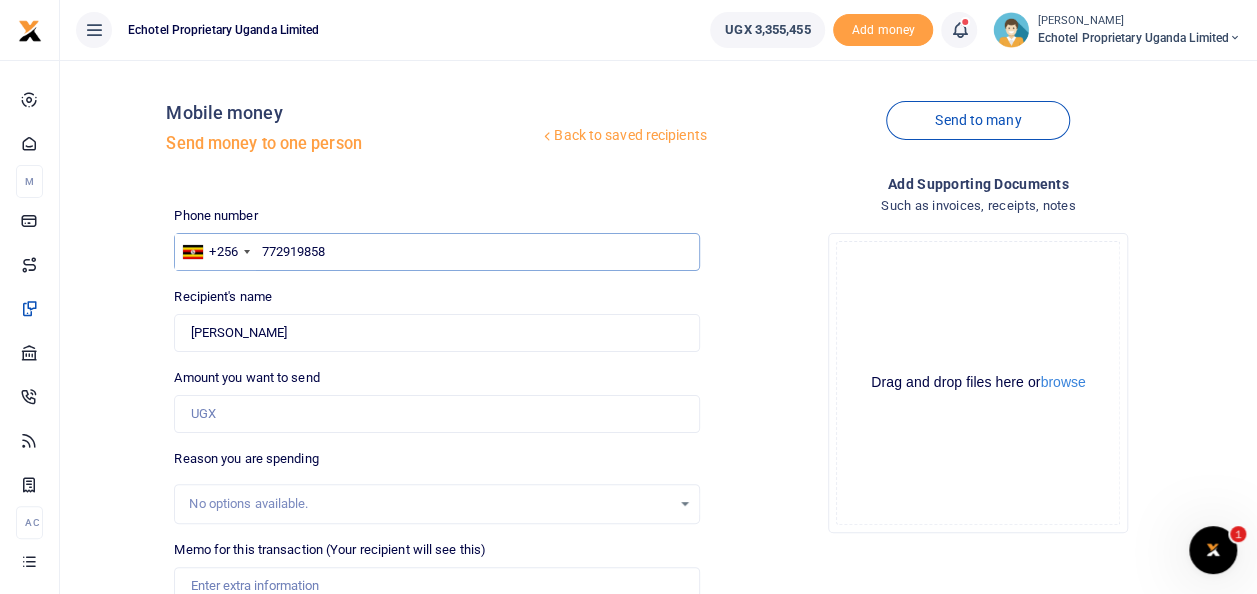 type on "772919858" 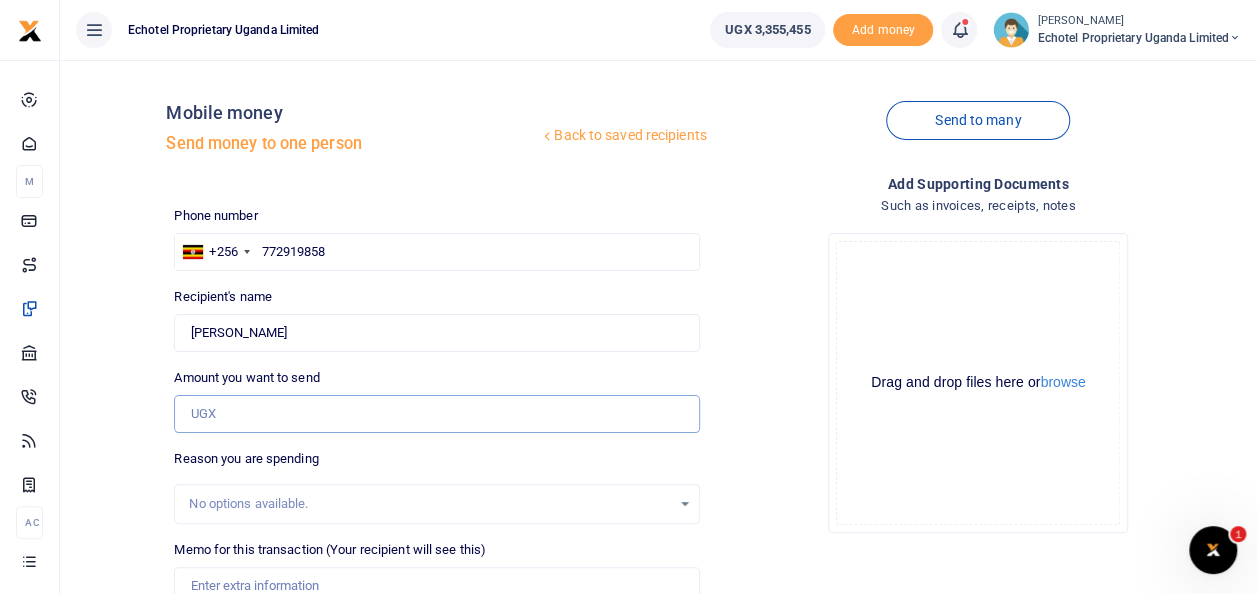 click on "Amount you want to send" at bounding box center [436, 414] 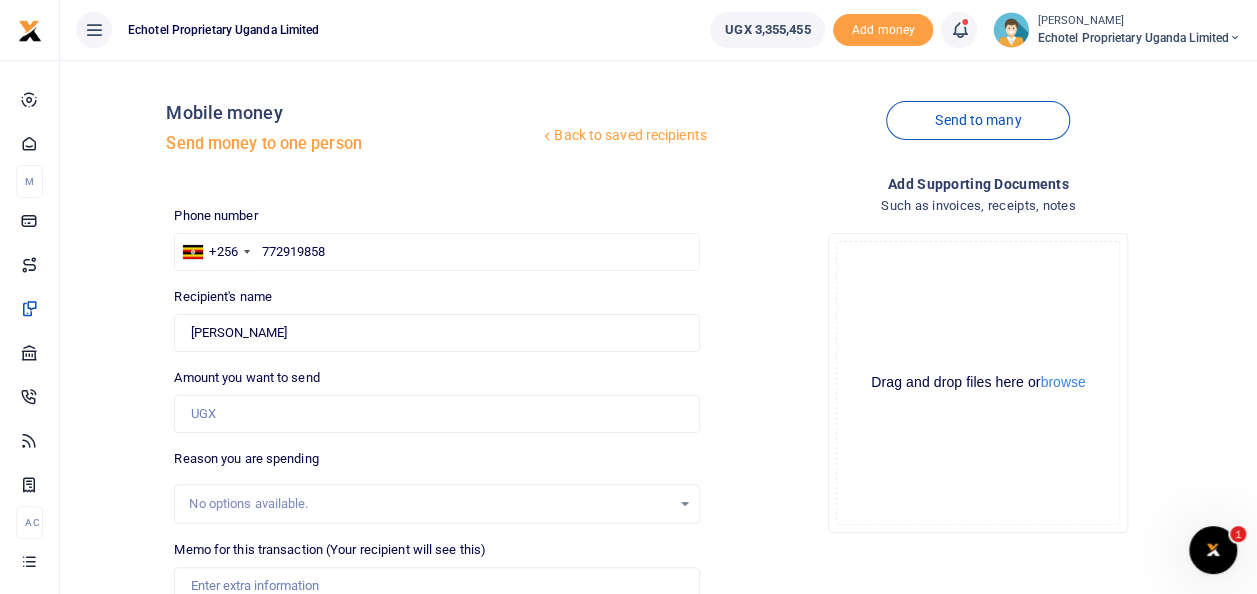 click on "Drop your files here Drag and drop files here or  browse Powered by  Uppy" at bounding box center [978, 383] 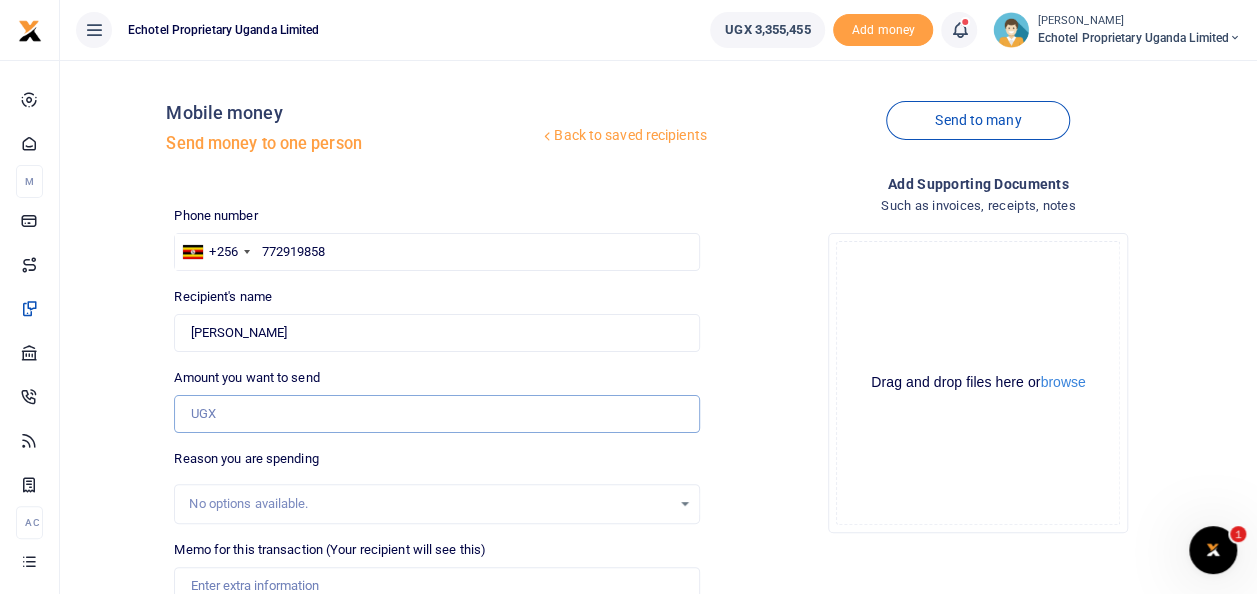 click on "Amount you want to send" at bounding box center (436, 414) 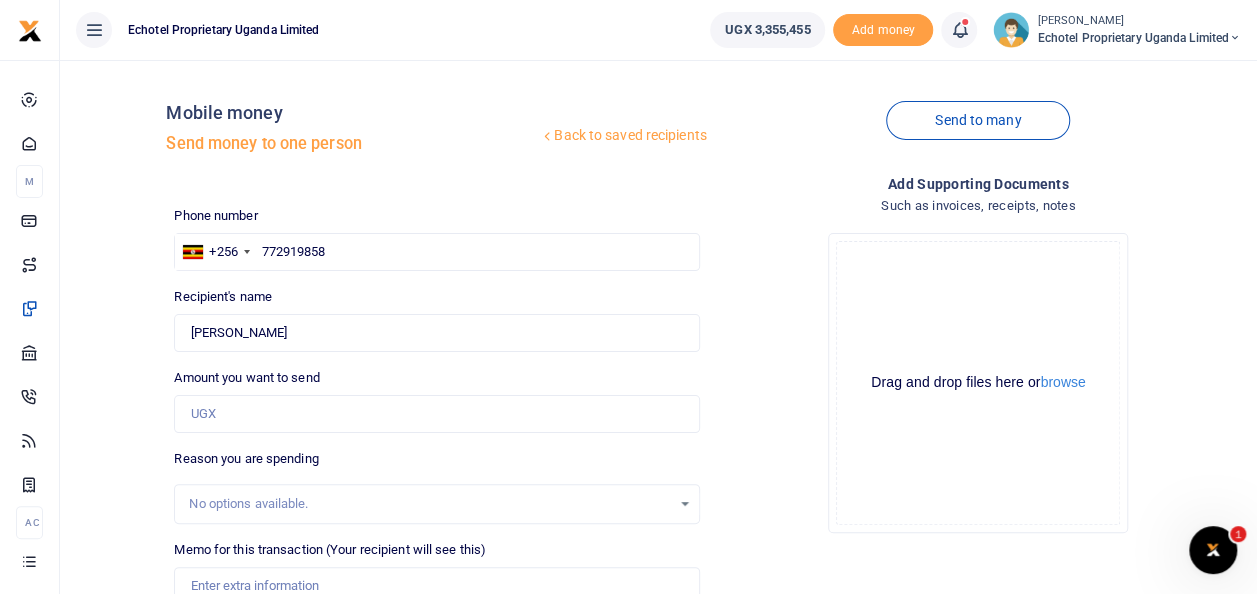 click on "Drop your files here Drag and drop files here or  browse Powered by  Uppy" at bounding box center (978, 383) 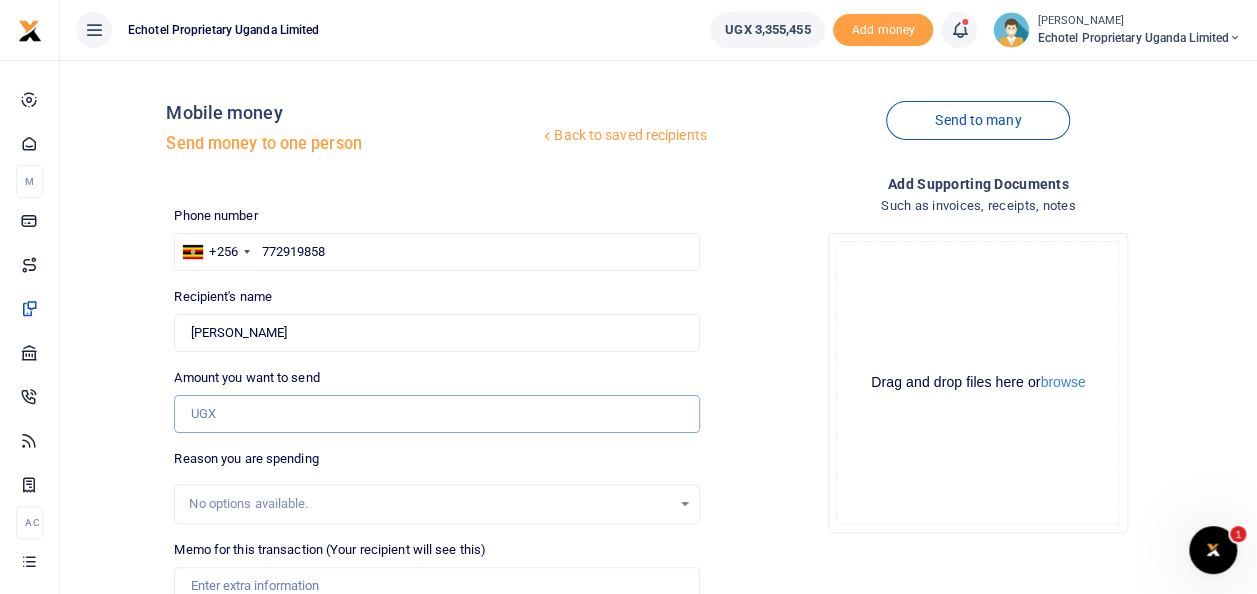 click on "Amount you want to send" at bounding box center [436, 414] 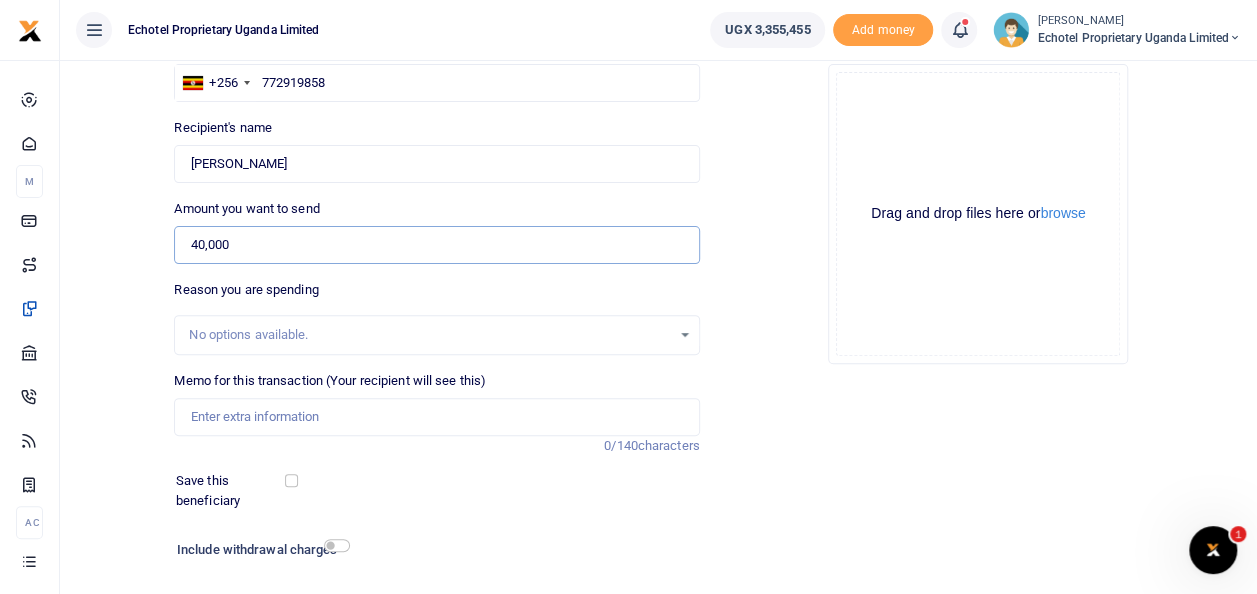scroll, scrollTop: 290, scrollLeft: 0, axis: vertical 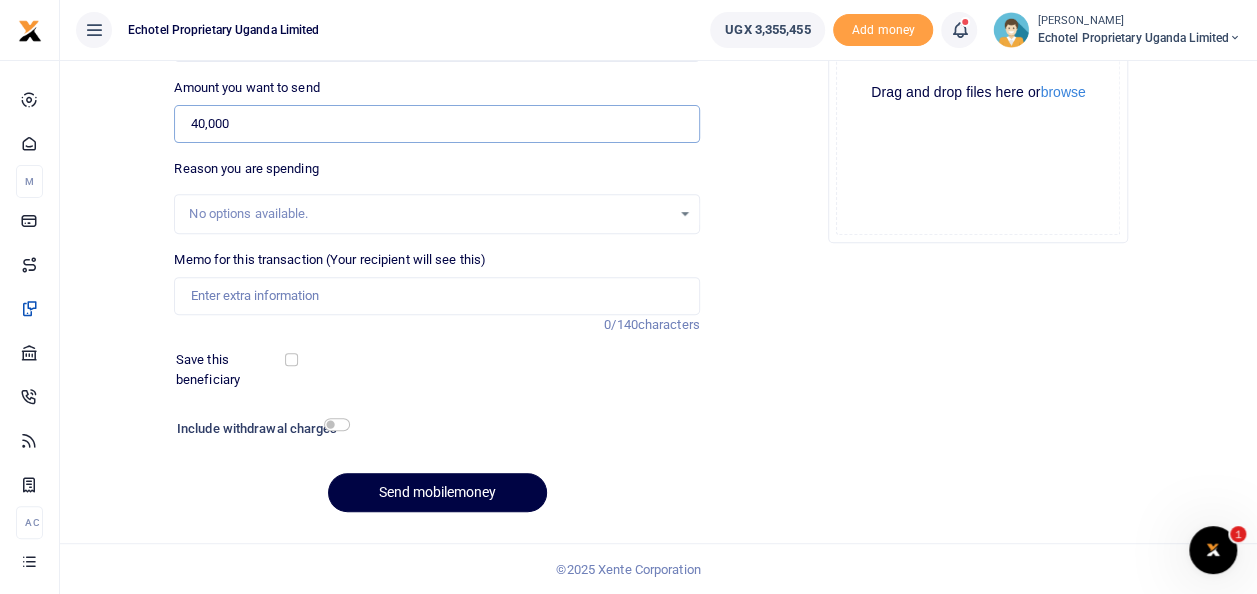 type on "40,000" 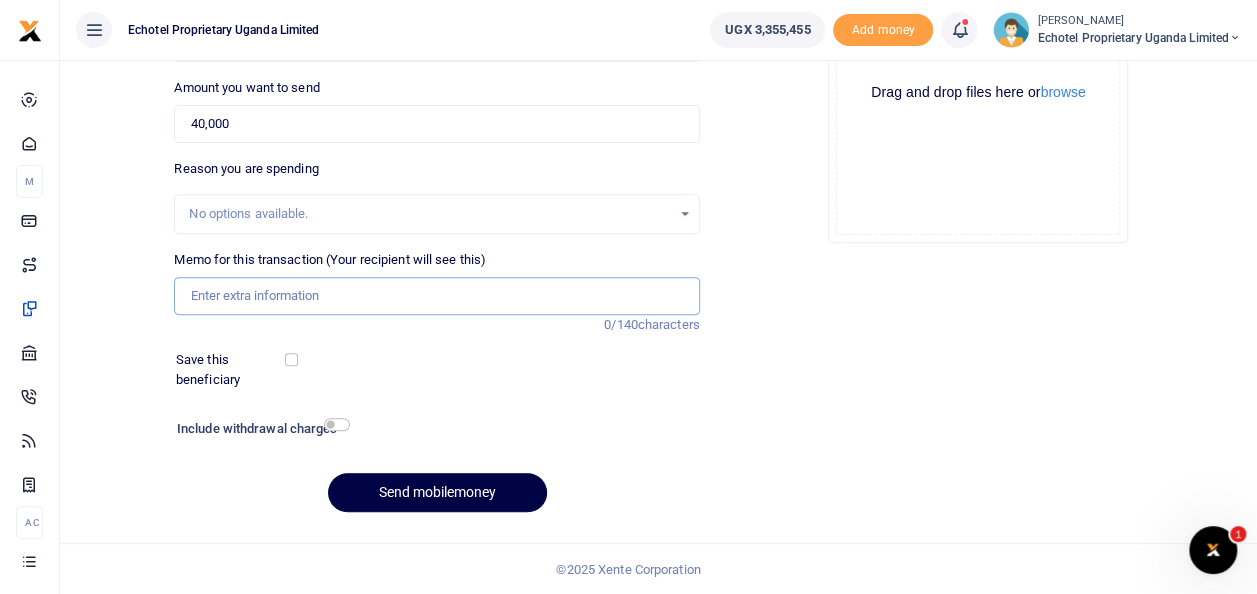 click on "Memo for this transaction (Your recipient will see this)" at bounding box center [436, 296] 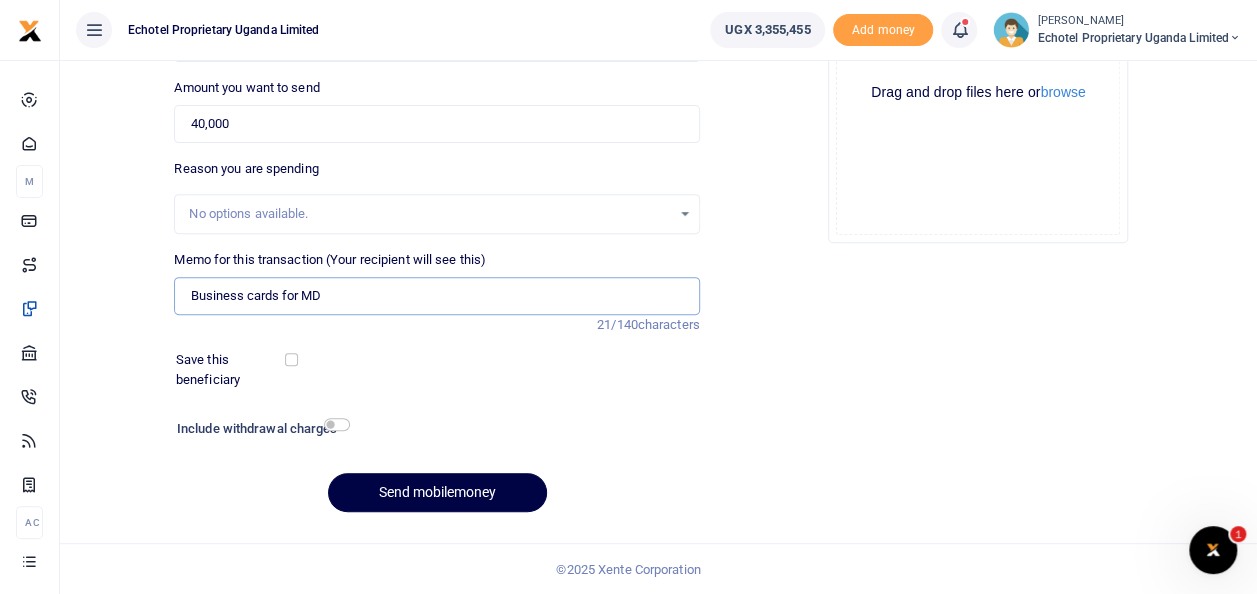 type on "Business cards for MD" 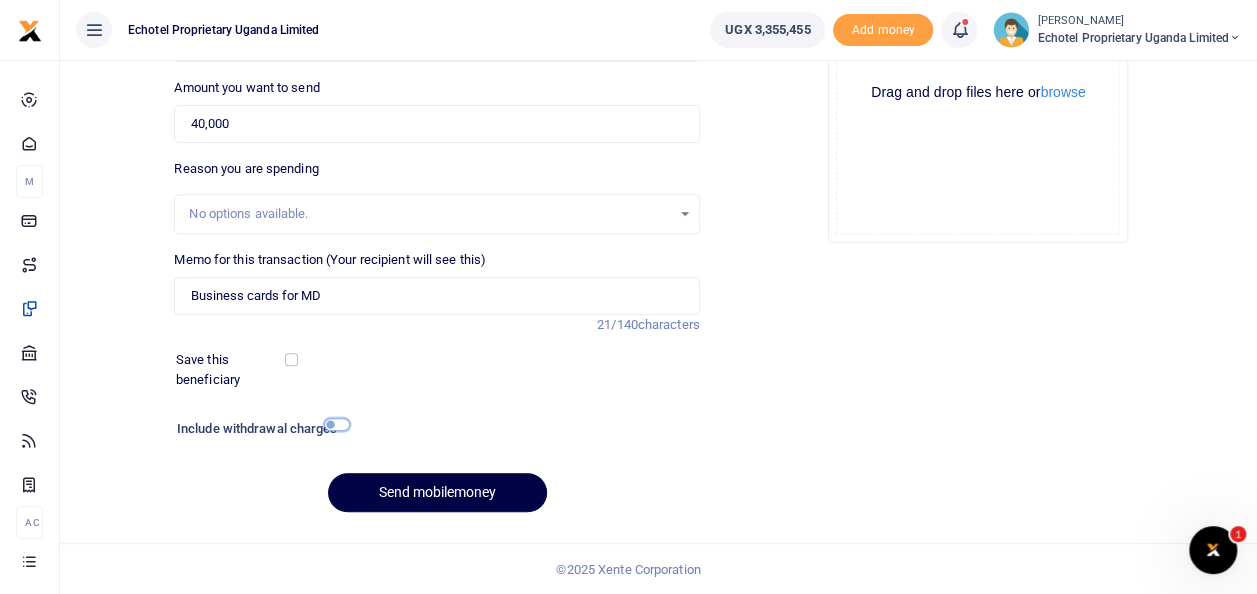 click at bounding box center (337, 424) 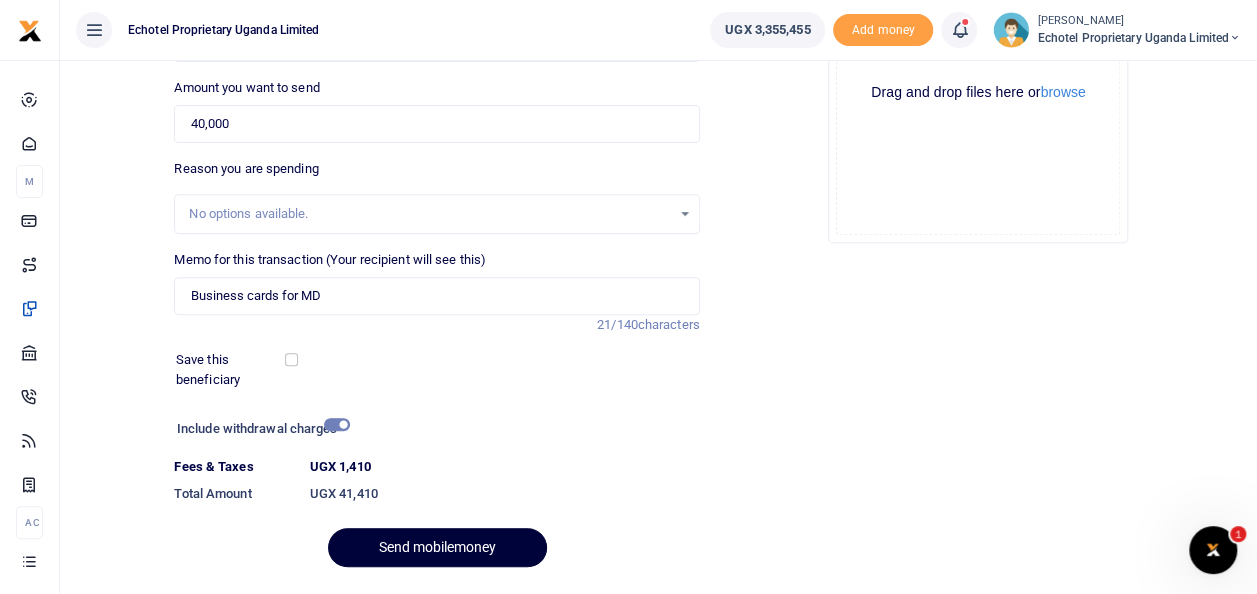 click on "Send mobilemoney" at bounding box center (437, 547) 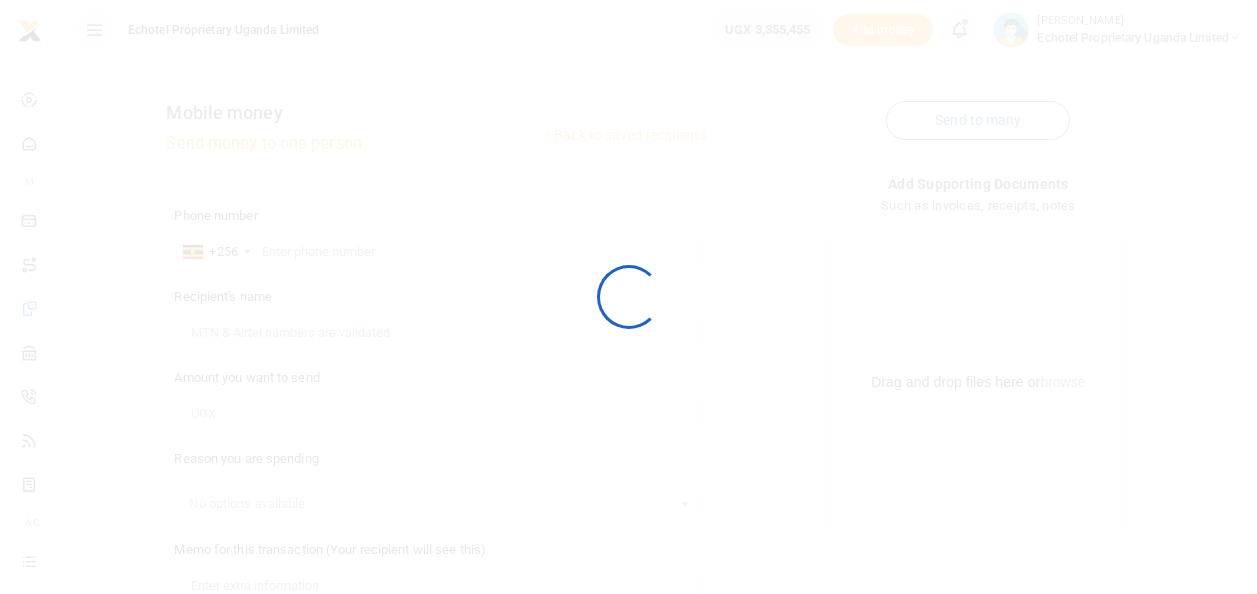 scroll, scrollTop: 288, scrollLeft: 0, axis: vertical 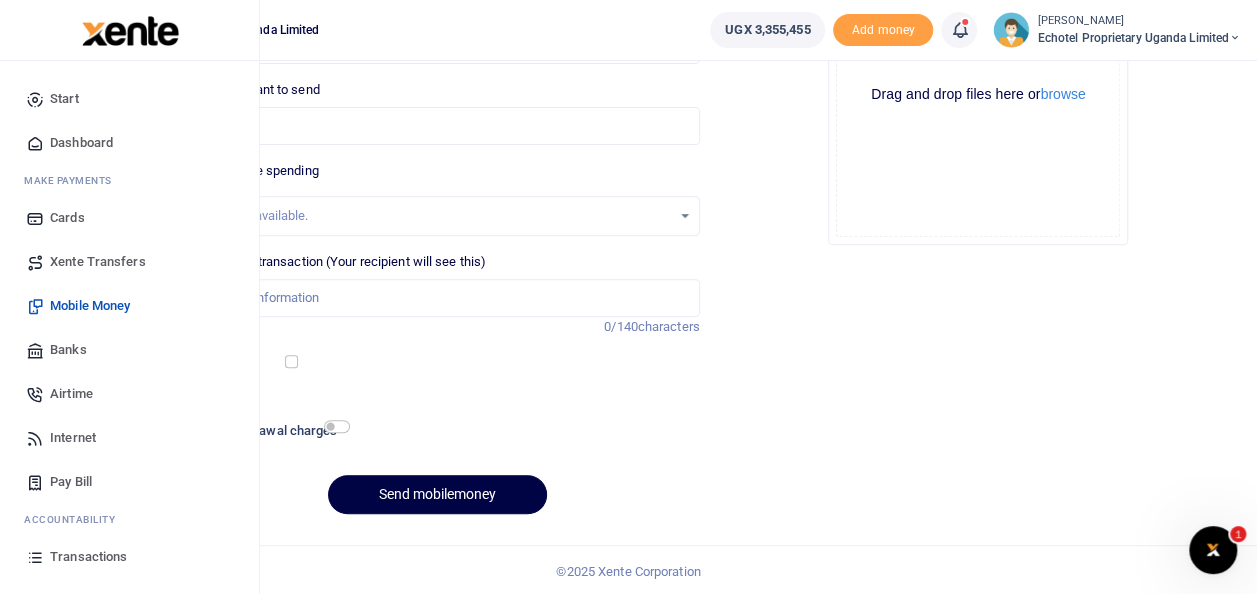 click on "Transactions" at bounding box center (88, 557) 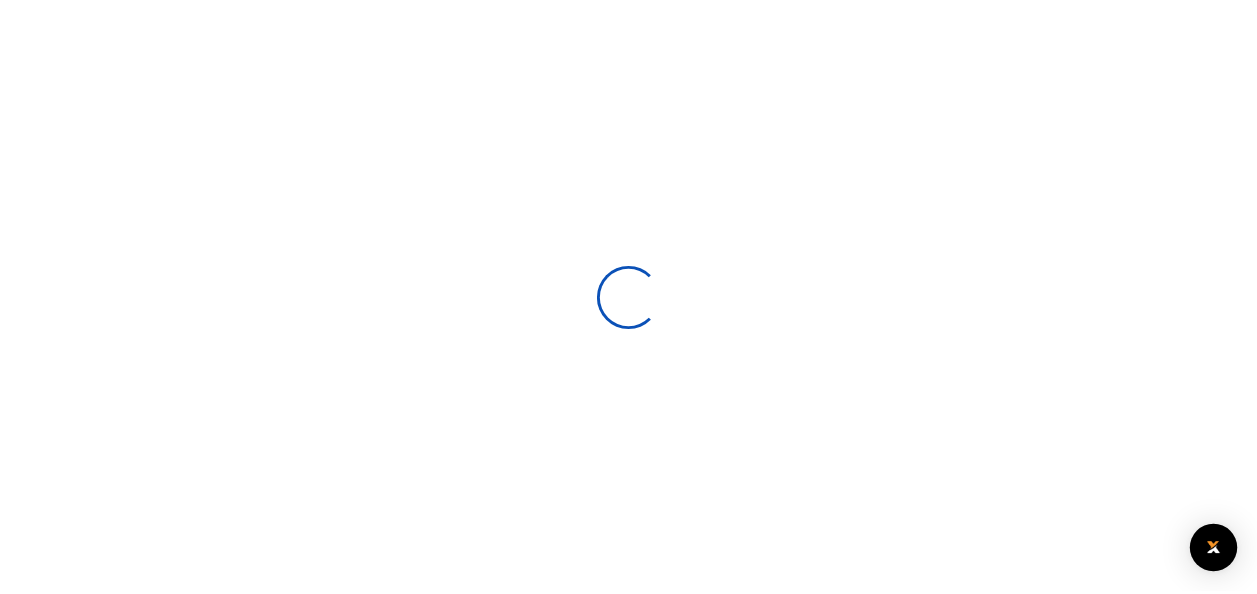 scroll, scrollTop: 0, scrollLeft: 0, axis: both 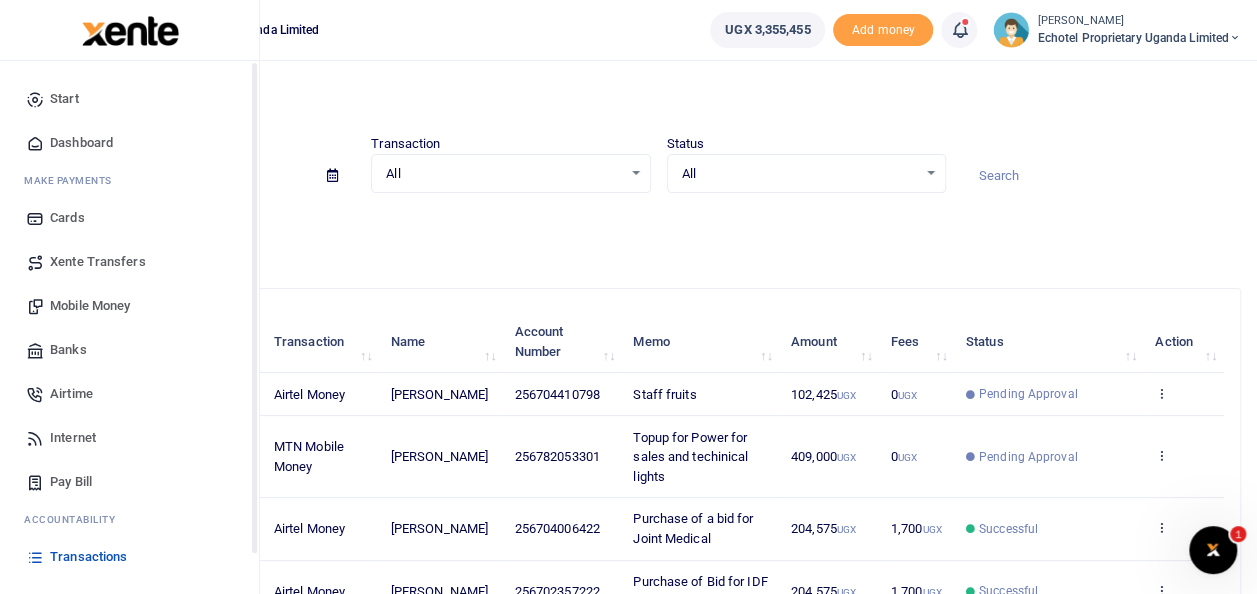 click on "Transactions" at bounding box center [88, 557] 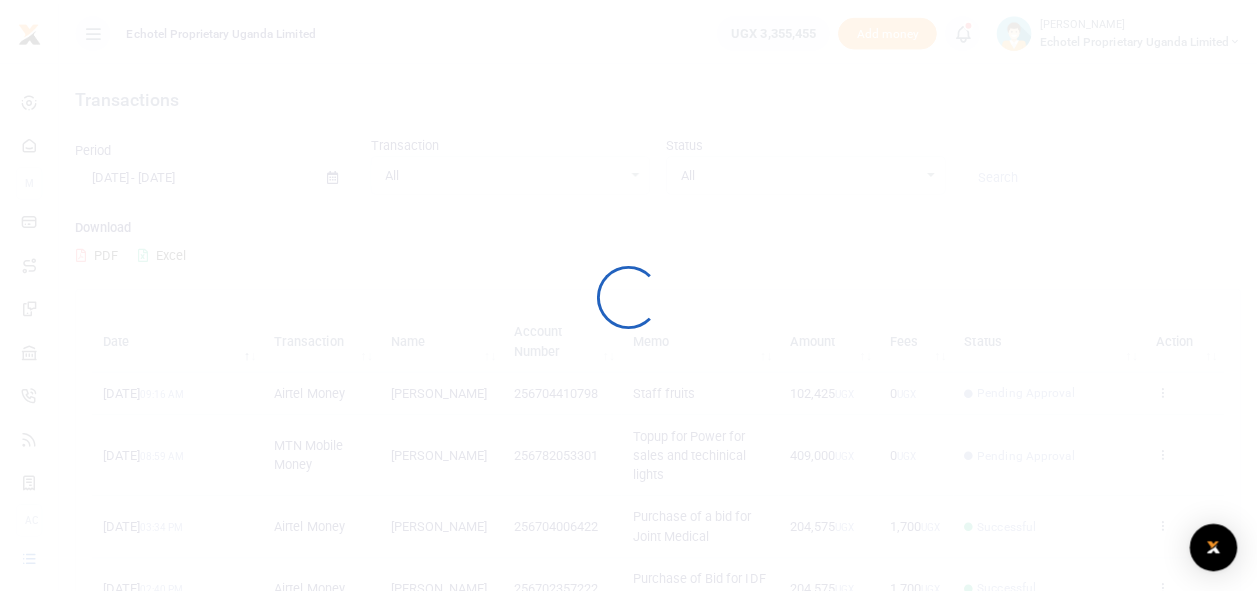 scroll, scrollTop: 0, scrollLeft: 0, axis: both 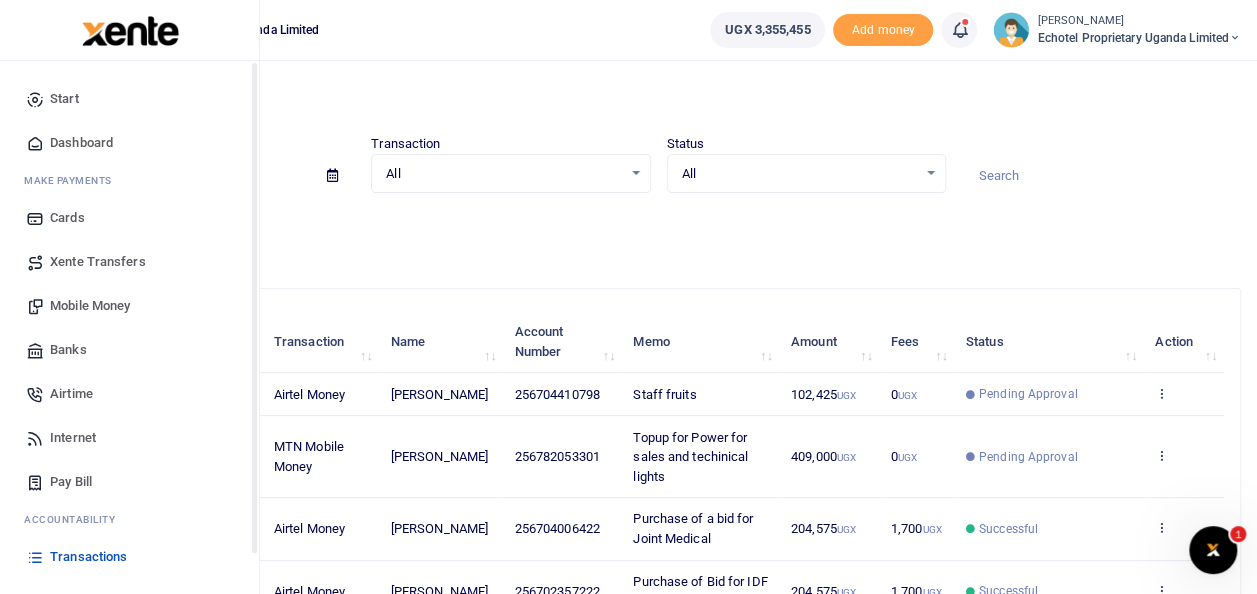 click on "Transactions" at bounding box center [88, 557] 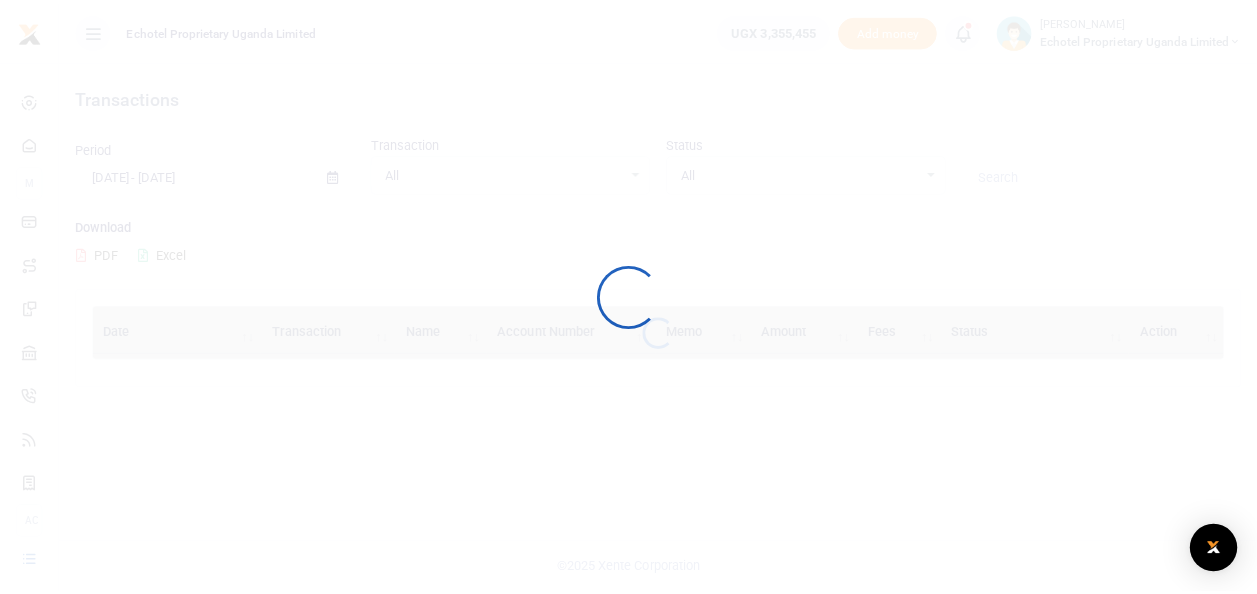 scroll, scrollTop: 0, scrollLeft: 0, axis: both 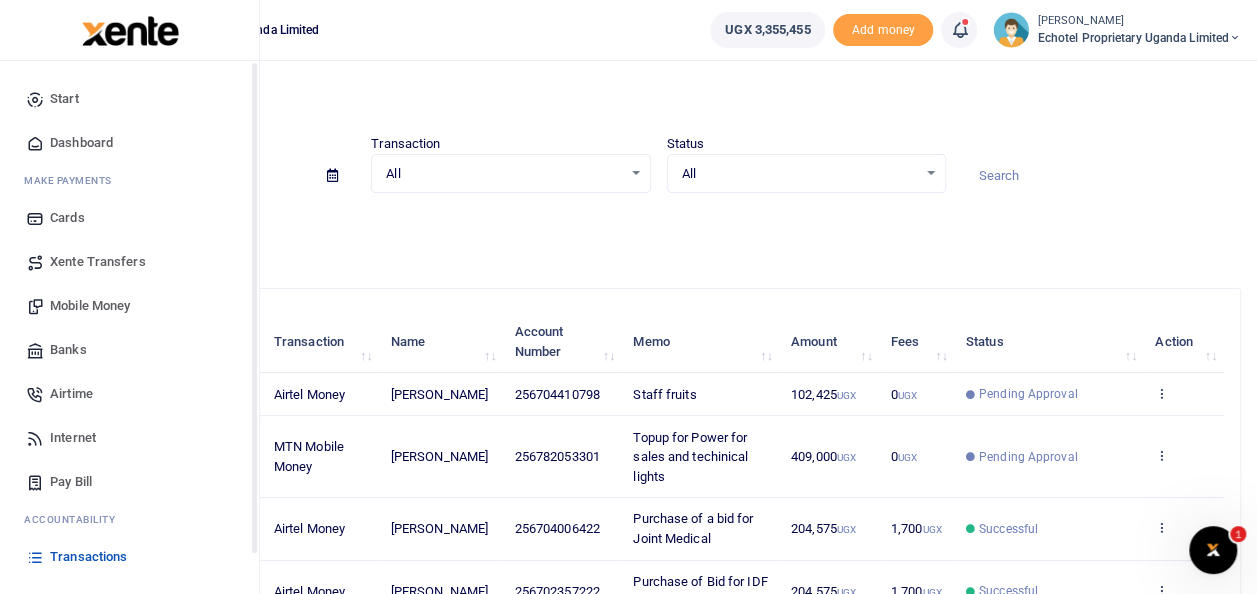 click on "Transactions" at bounding box center (88, 557) 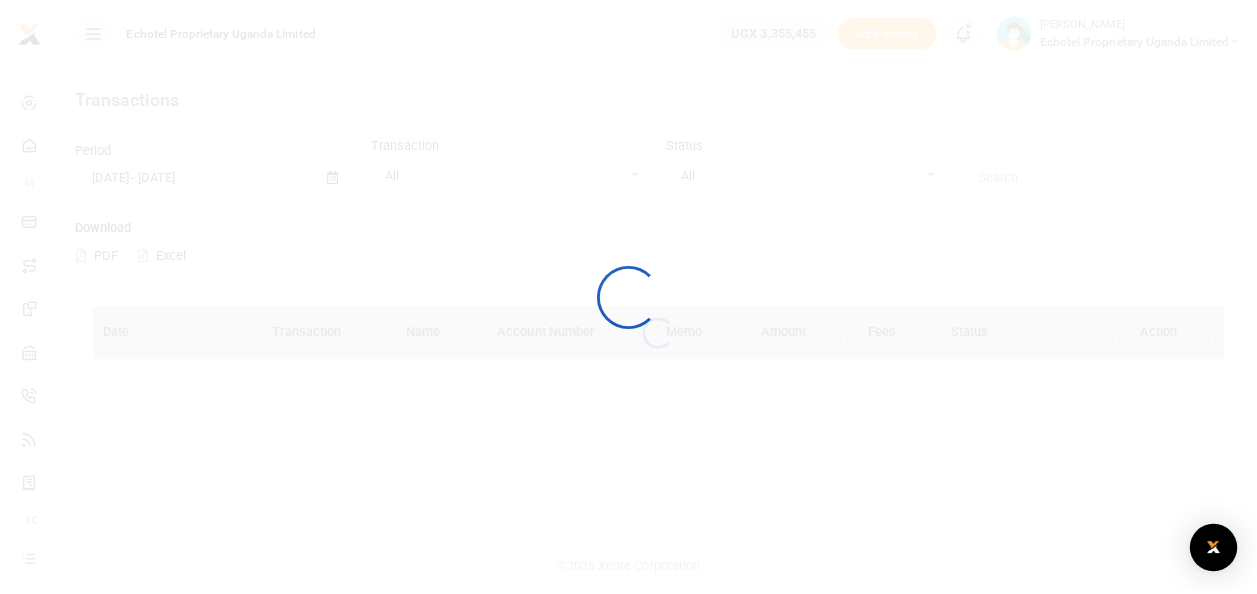 scroll, scrollTop: 0, scrollLeft: 0, axis: both 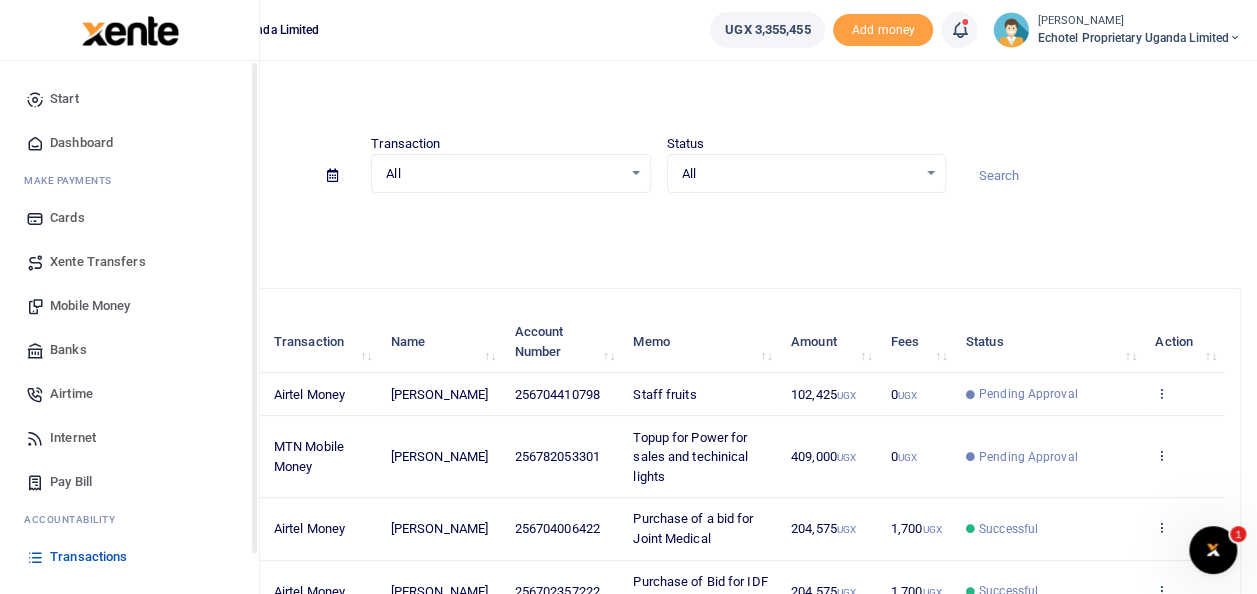 click at bounding box center [35, 557] 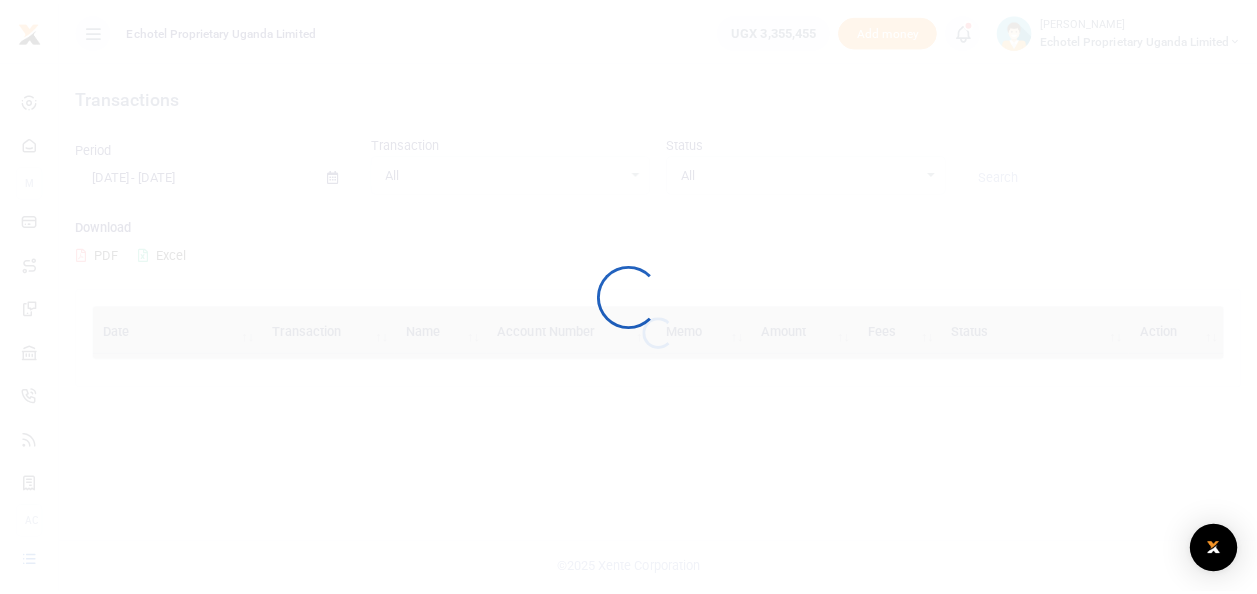scroll, scrollTop: 0, scrollLeft: 0, axis: both 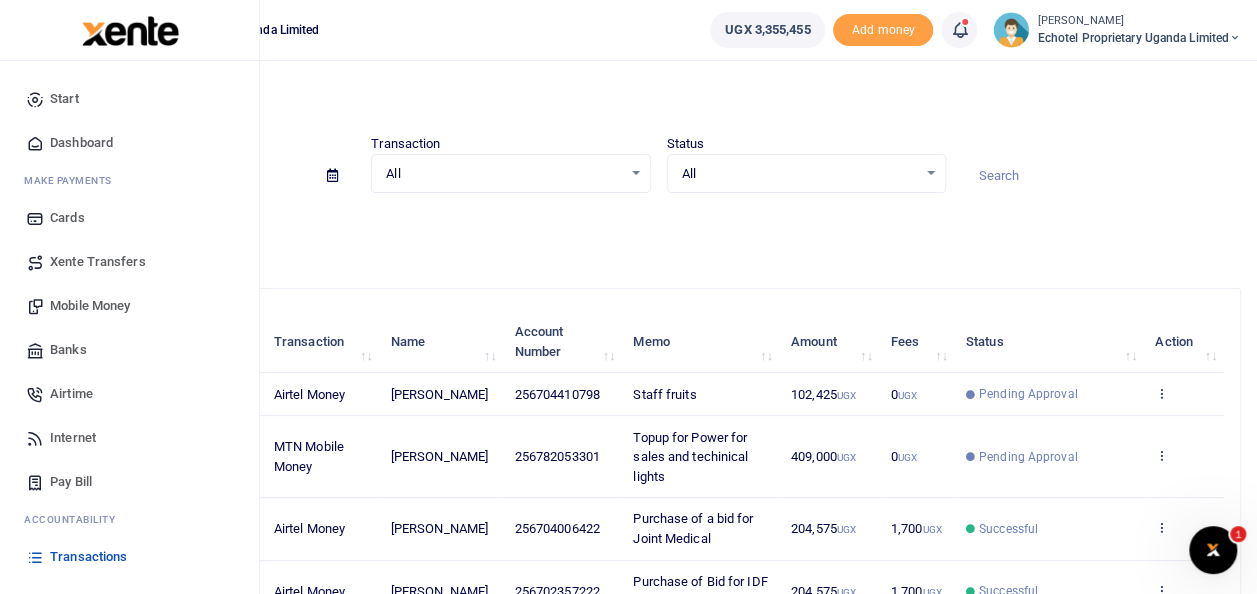 click on "Transactions" at bounding box center [88, 557] 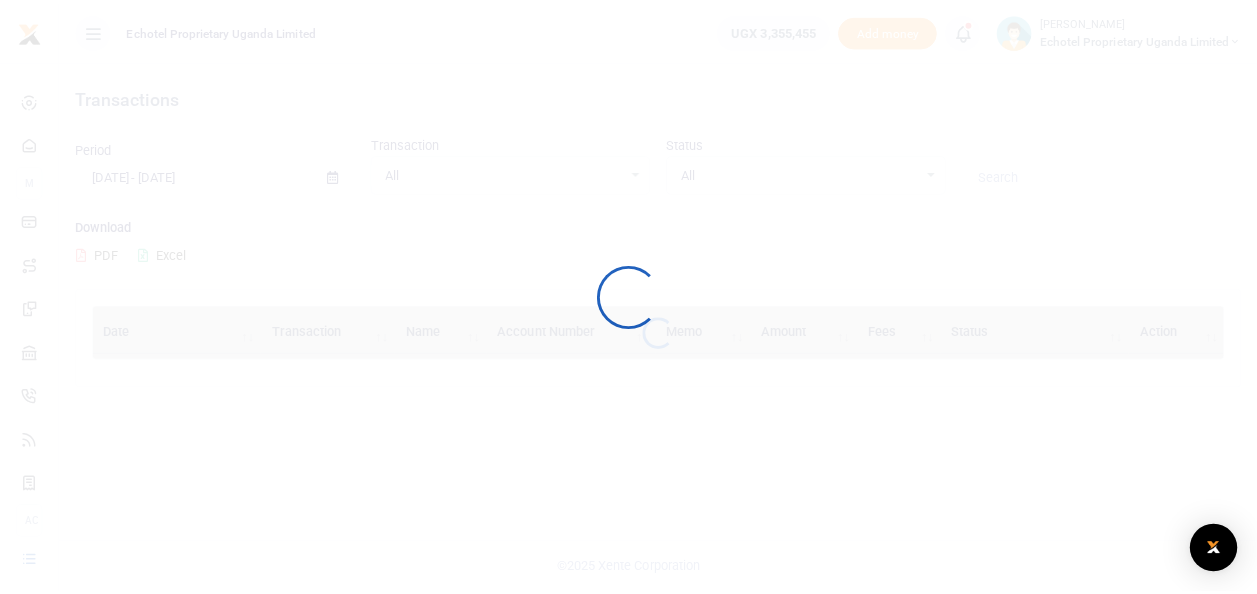 scroll, scrollTop: 0, scrollLeft: 0, axis: both 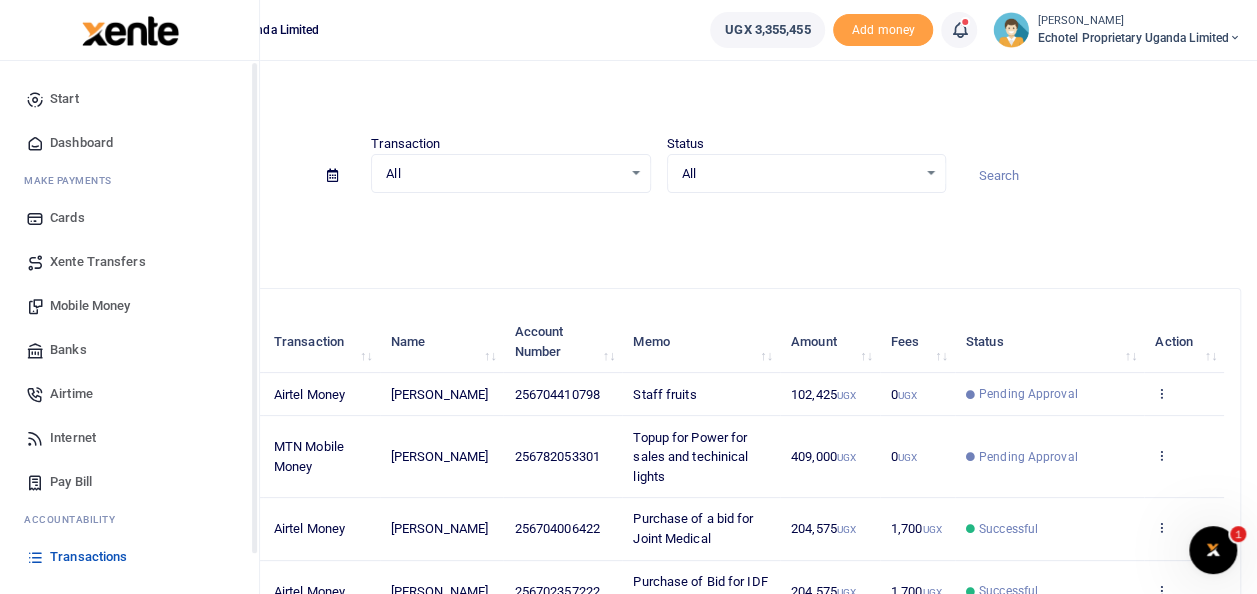click on "Transactions" at bounding box center (88, 557) 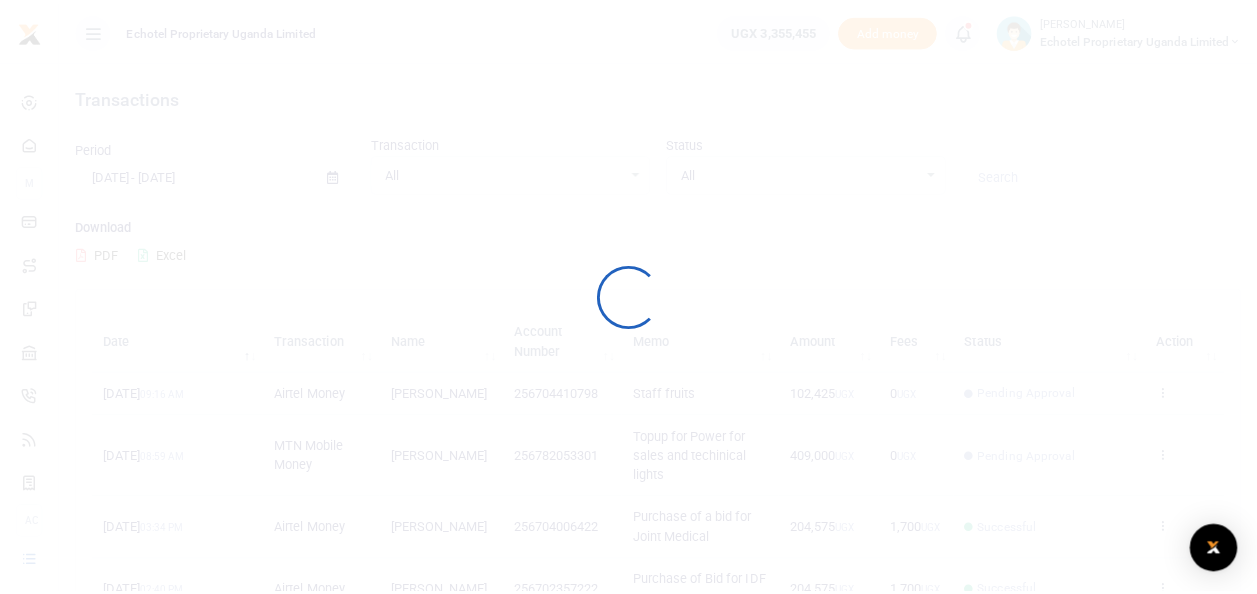 scroll, scrollTop: 0, scrollLeft: 0, axis: both 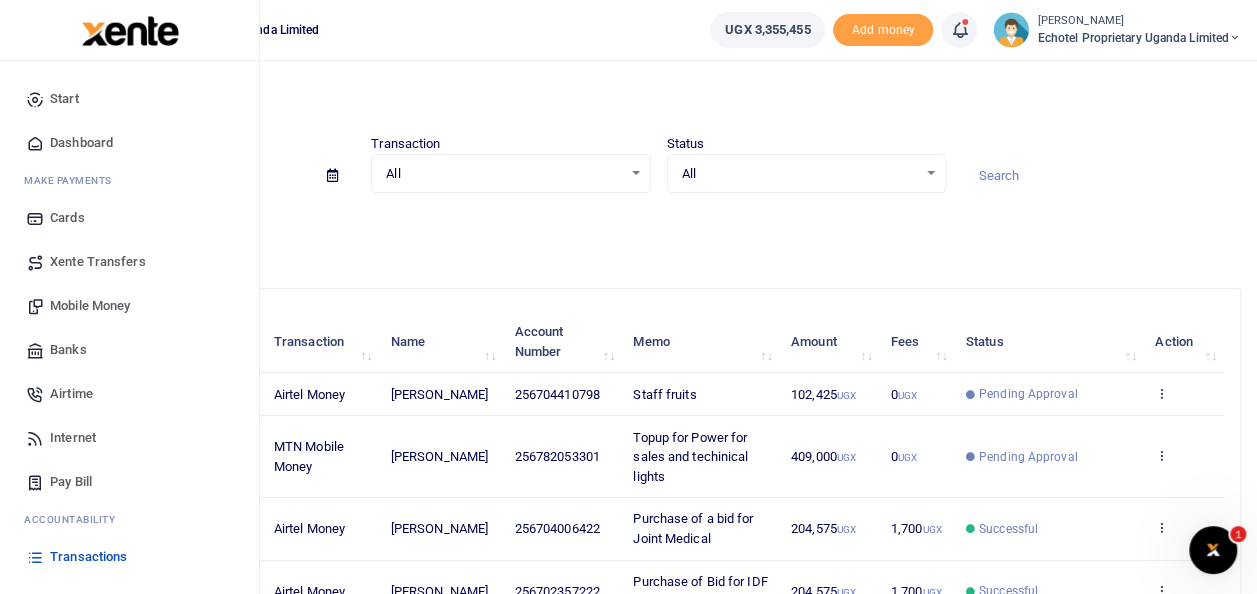 click at bounding box center (35, 557) 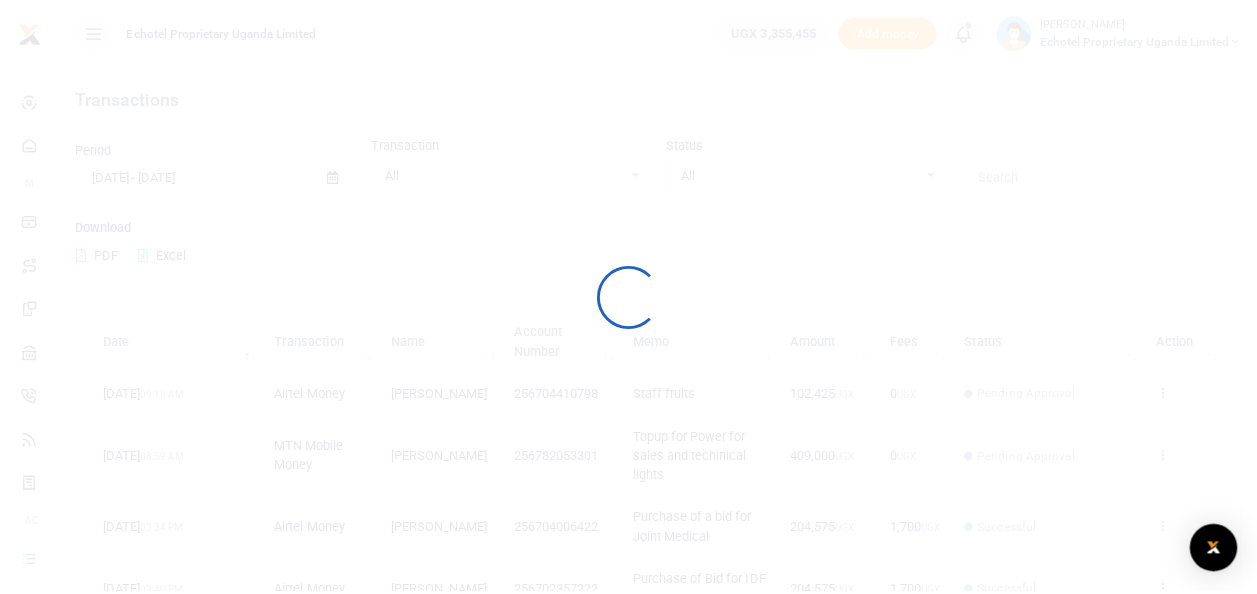 scroll, scrollTop: 0, scrollLeft: 0, axis: both 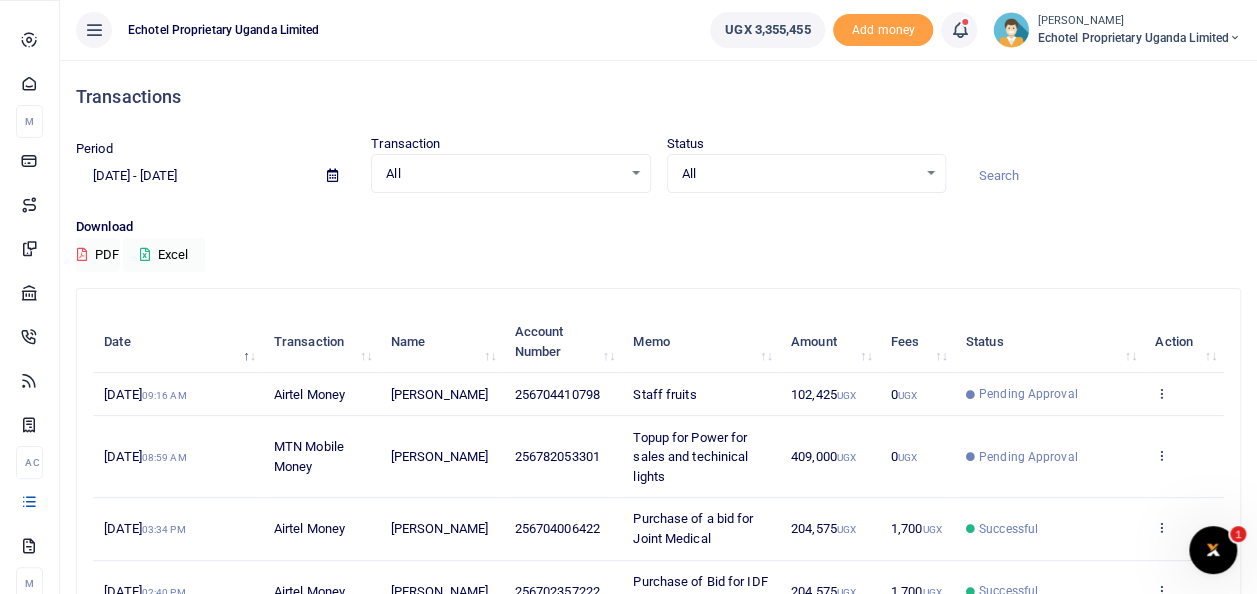 click at bounding box center (29, 501) 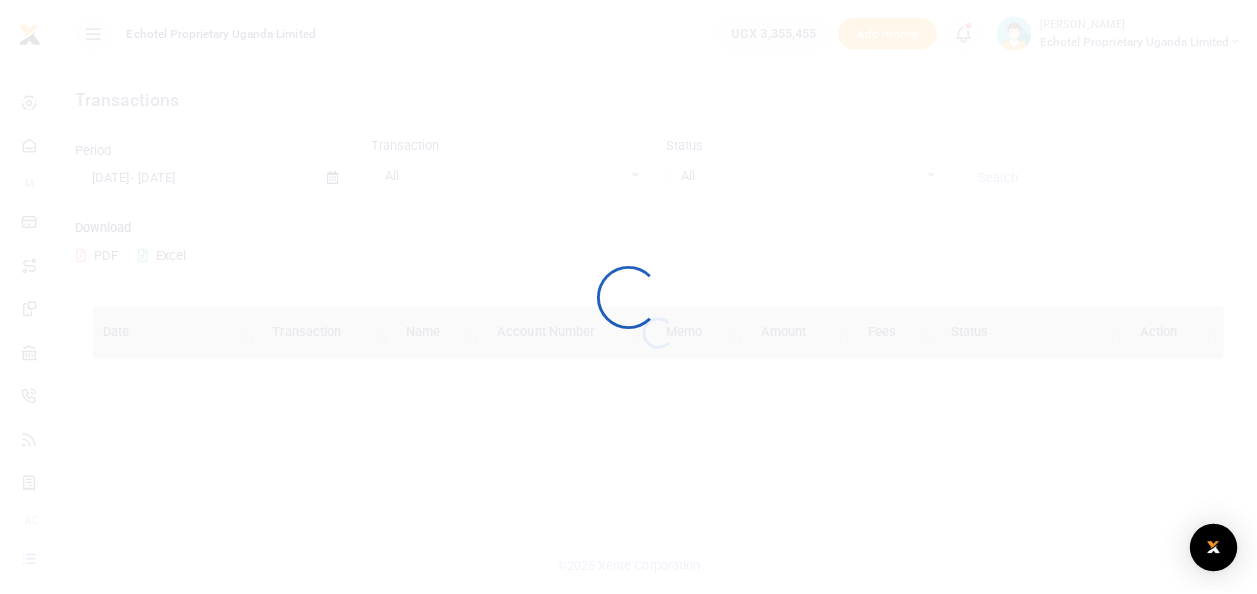 scroll, scrollTop: 0, scrollLeft: 0, axis: both 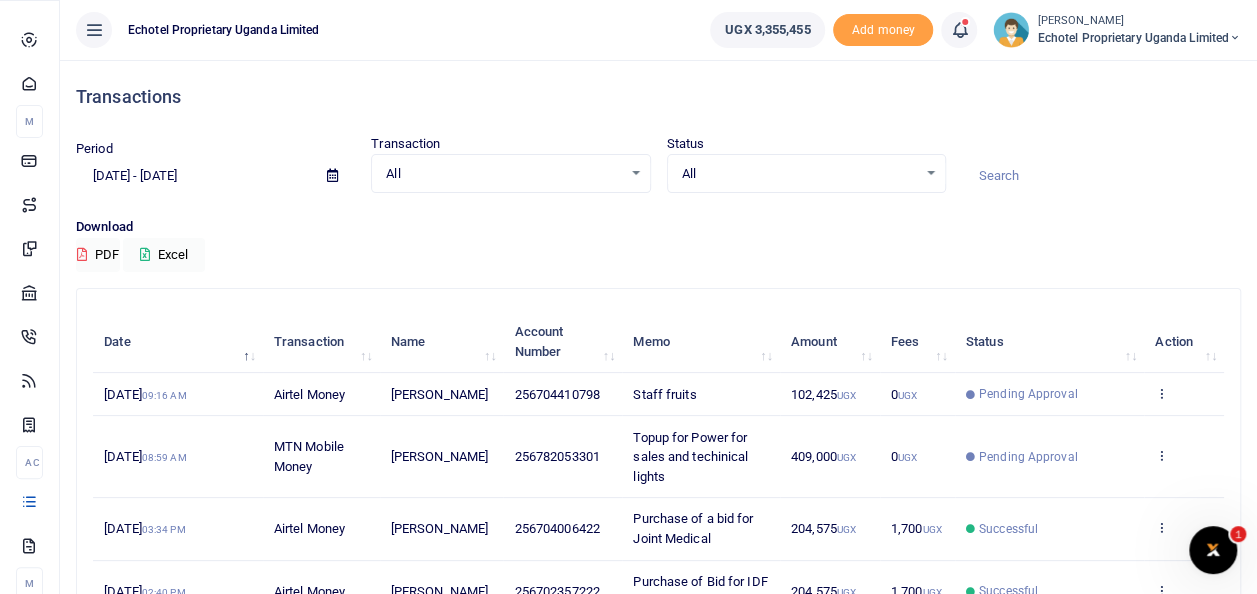 click at bounding box center [29, 501] 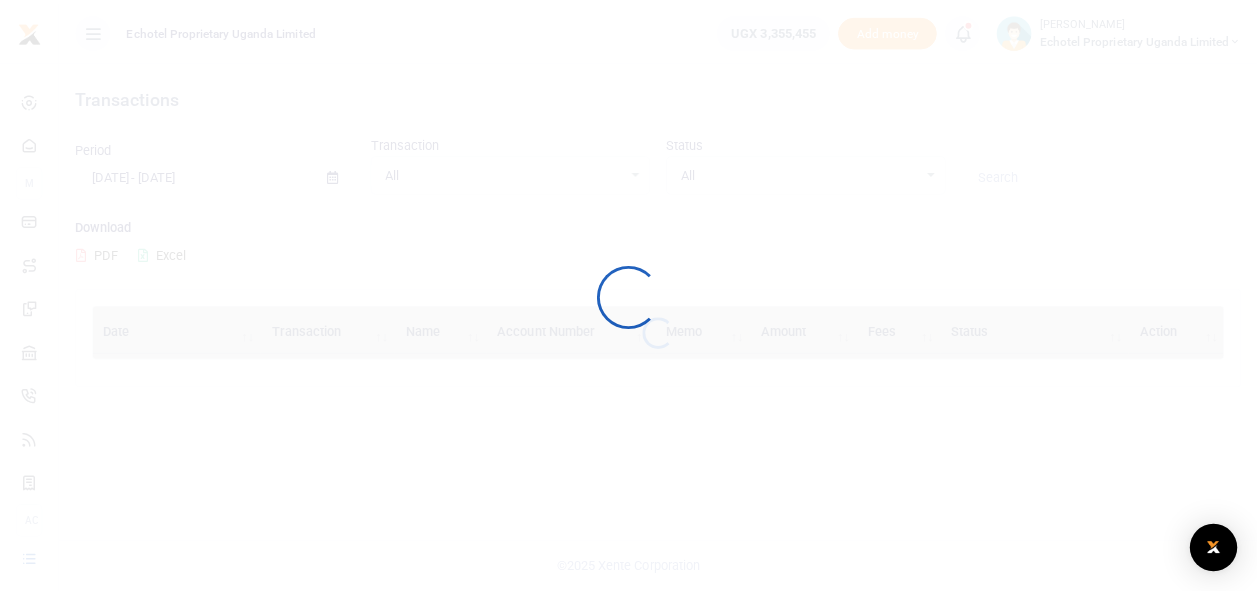 scroll, scrollTop: 0, scrollLeft: 0, axis: both 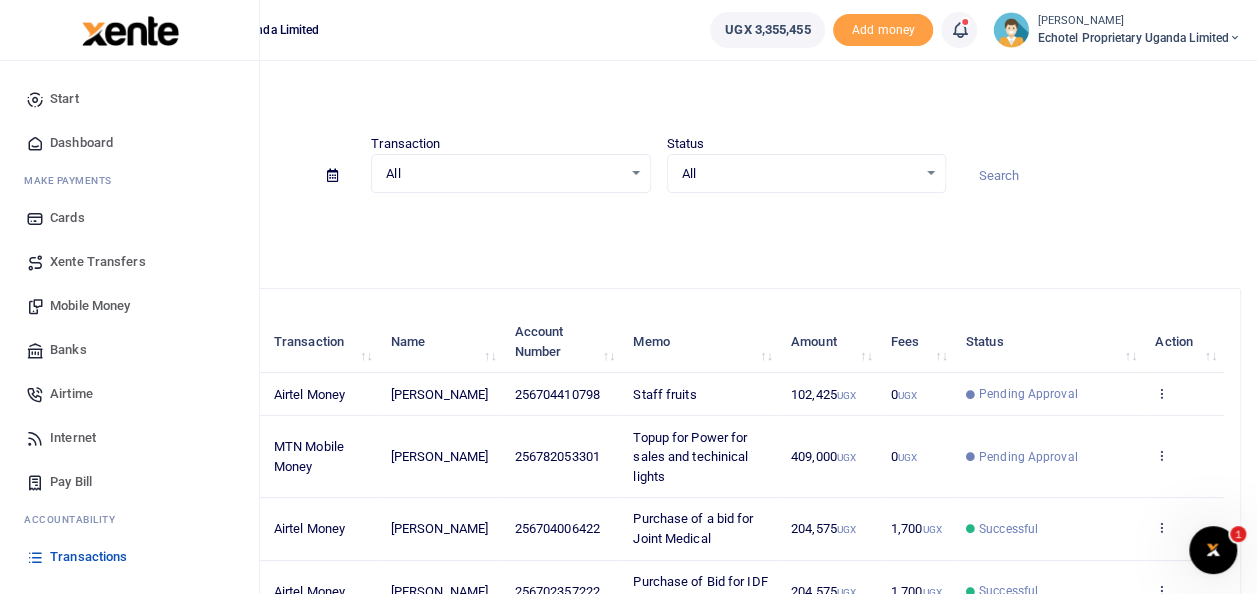 click on "Mobile Money" at bounding box center (90, 306) 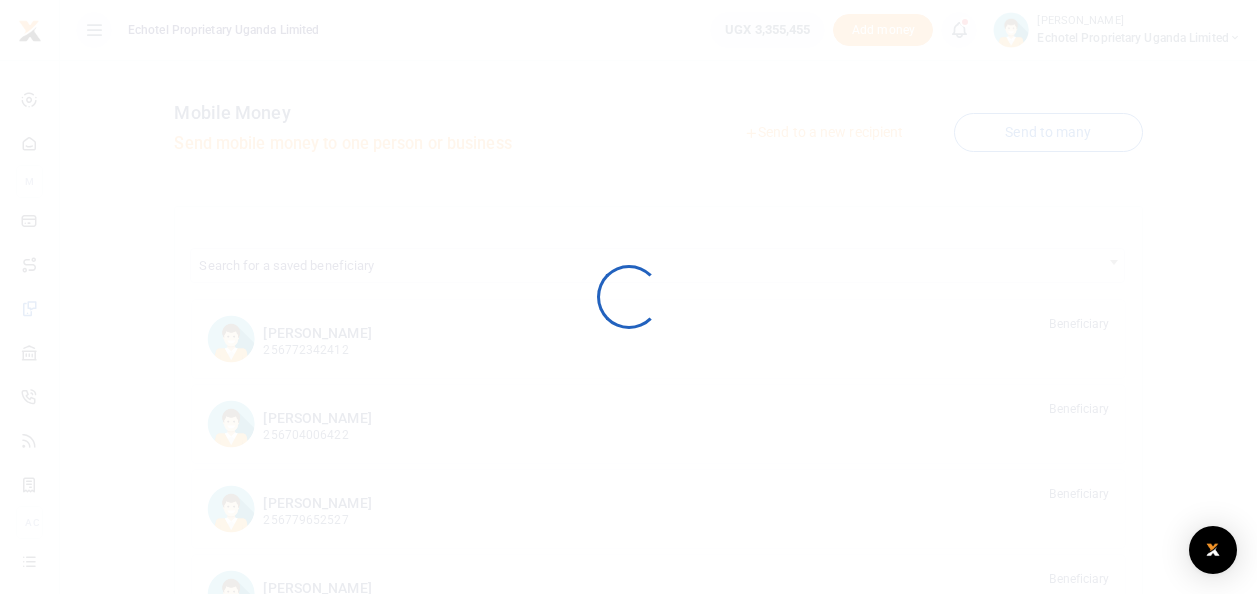 scroll, scrollTop: 0, scrollLeft: 0, axis: both 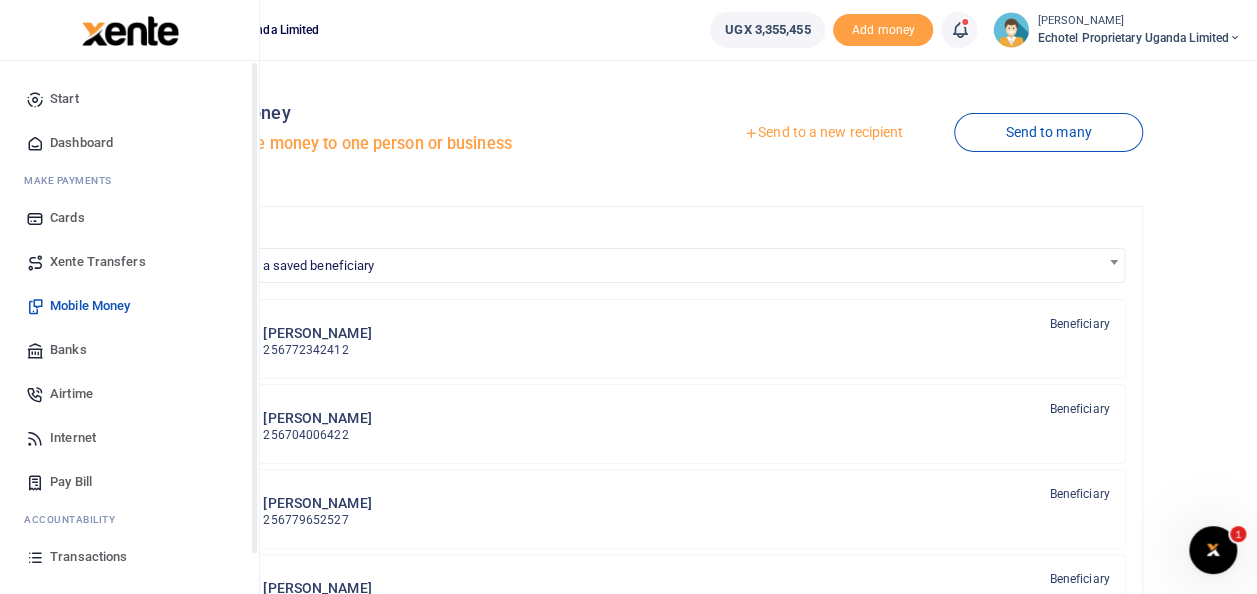 click on "Transactions" at bounding box center (88, 557) 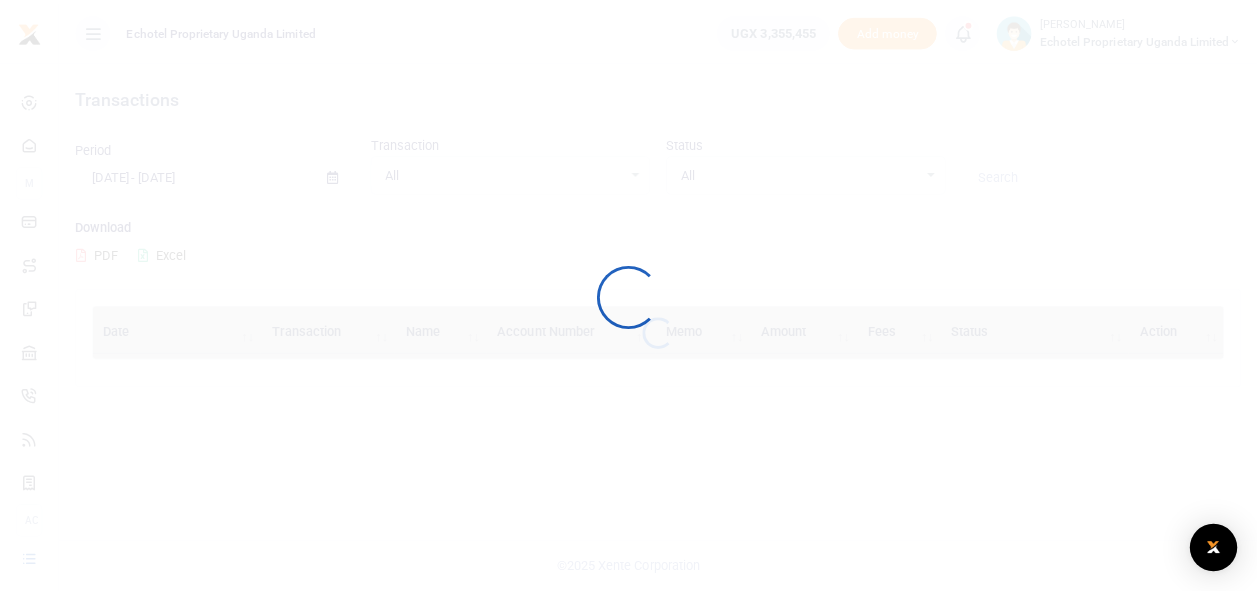 scroll, scrollTop: 0, scrollLeft: 0, axis: both 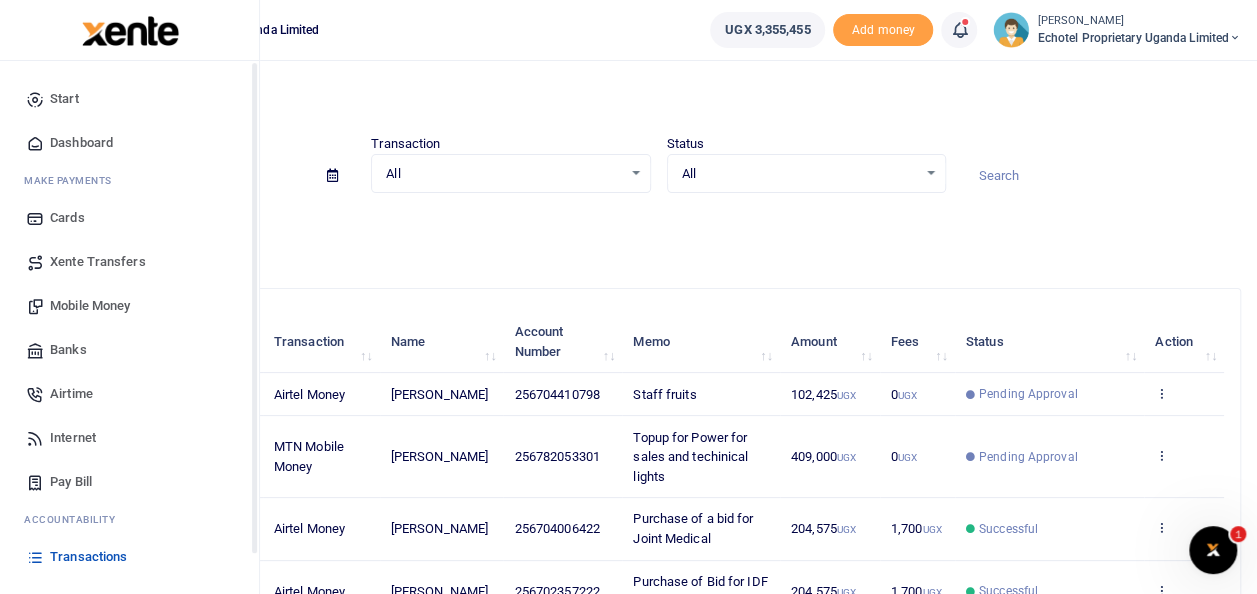click at bounding box center [35, 557] 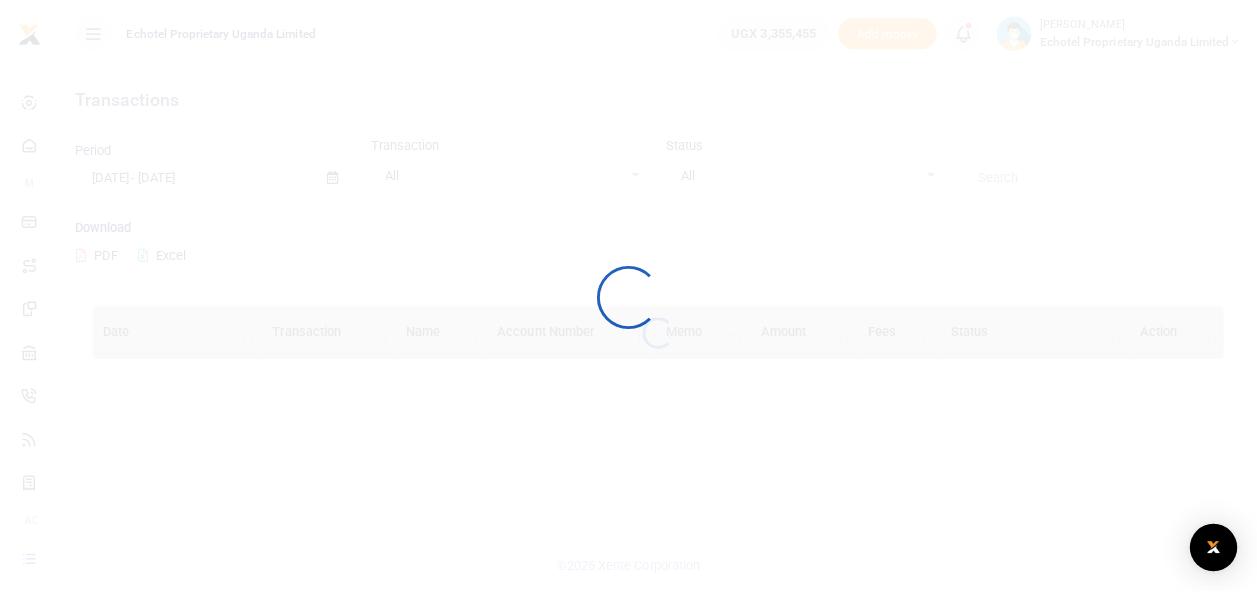 scroll, scrollTop: 0, scrollLeft: 0, axis: both 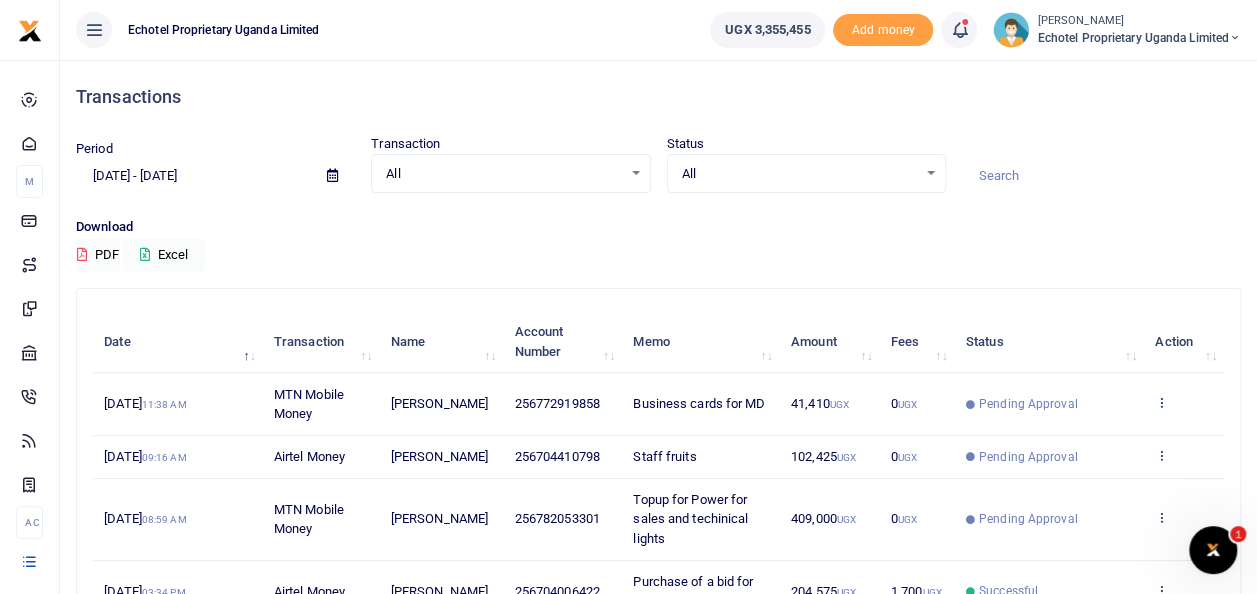 click at bounding box center (1161, 402) 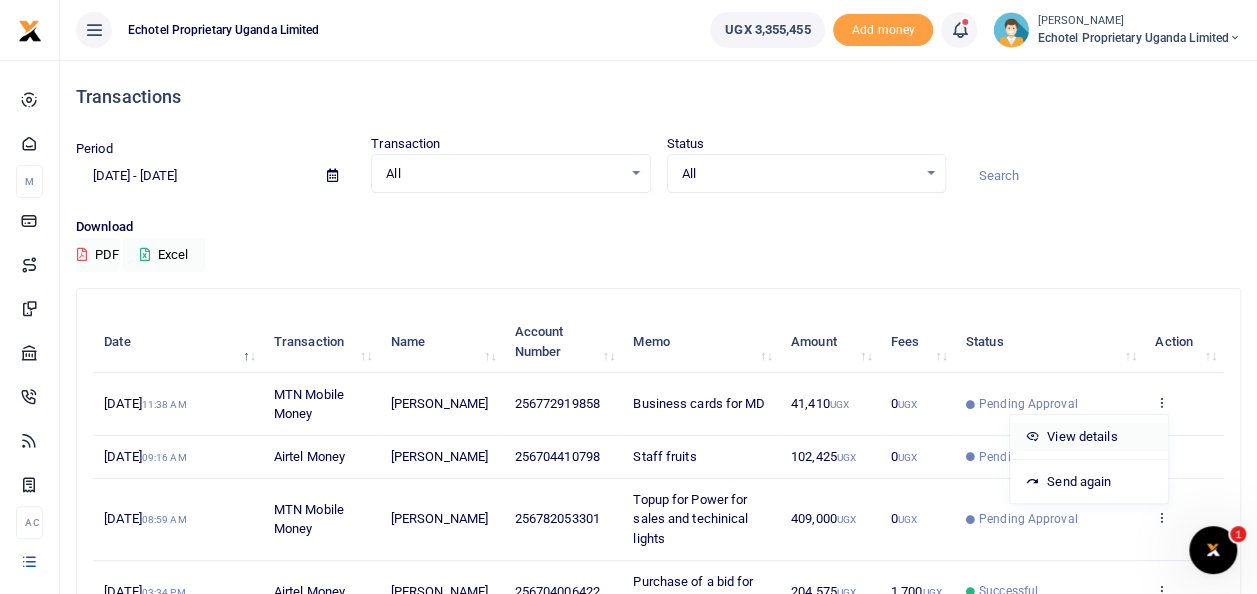 click on "View details" at bounding box center [1089, 437] 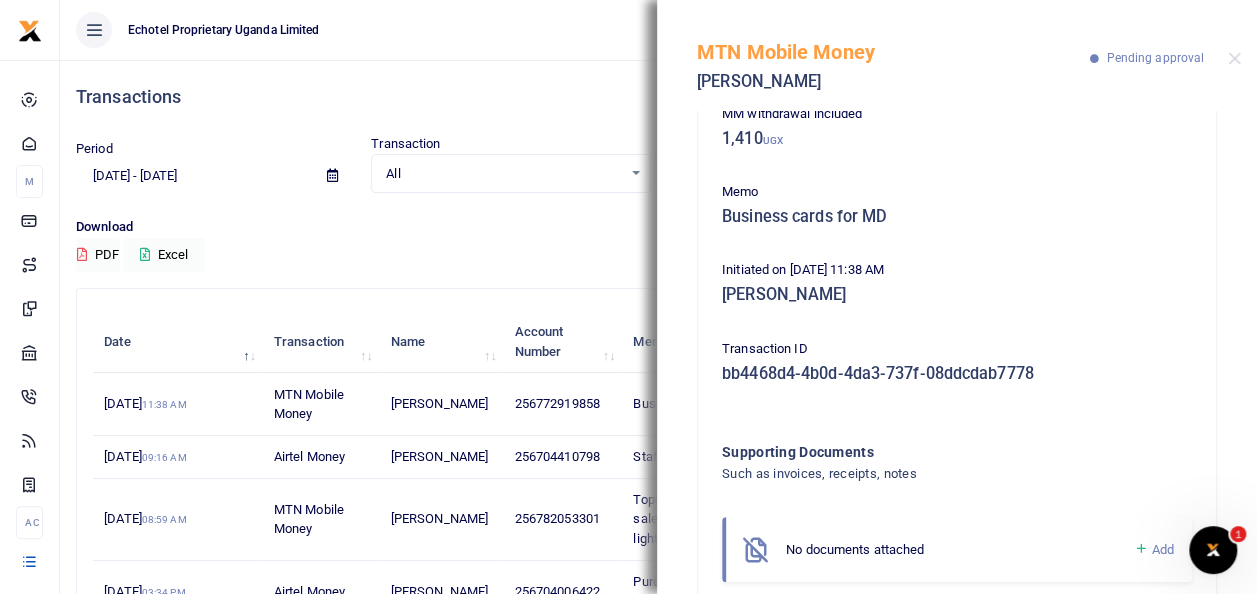 scroll, scrollTop: 244, scrollLeft: 0, axis: vertical 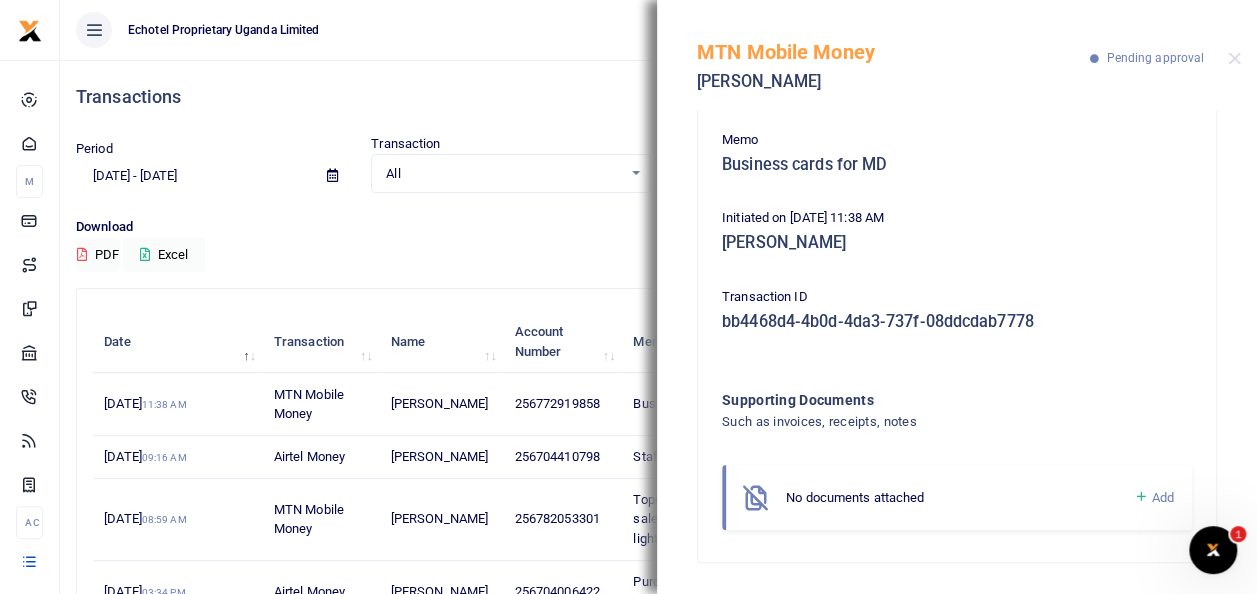 click on "Add" at bounding box center [1163, 497] 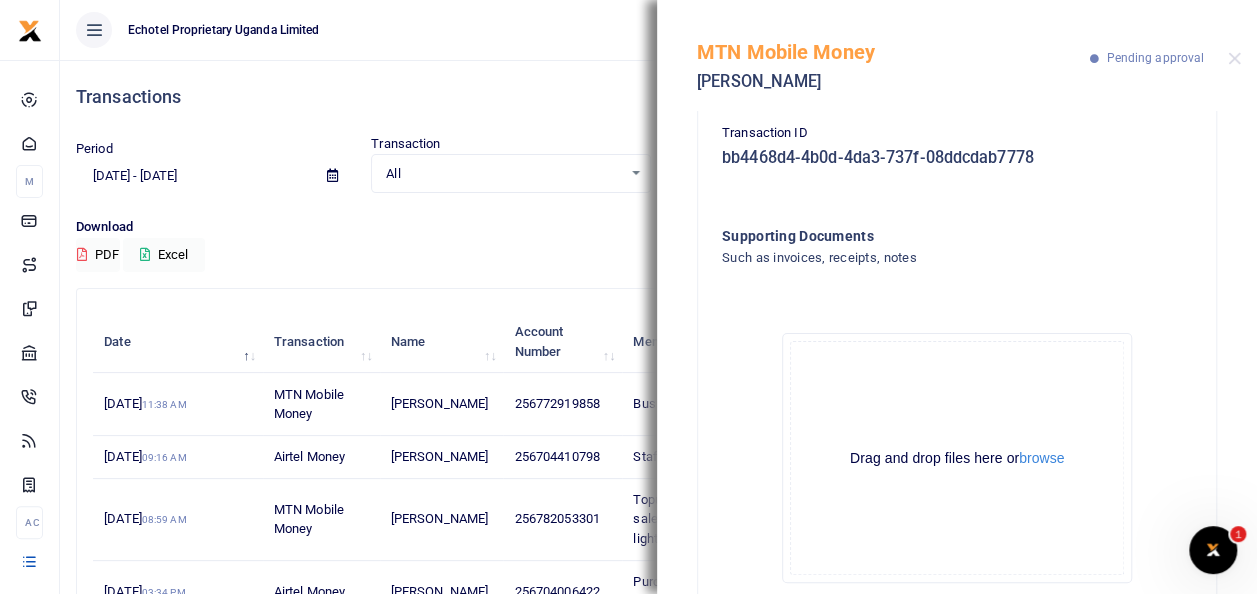 scroll, scrollTop: 469, scrollLeft: 0, axis: vertical 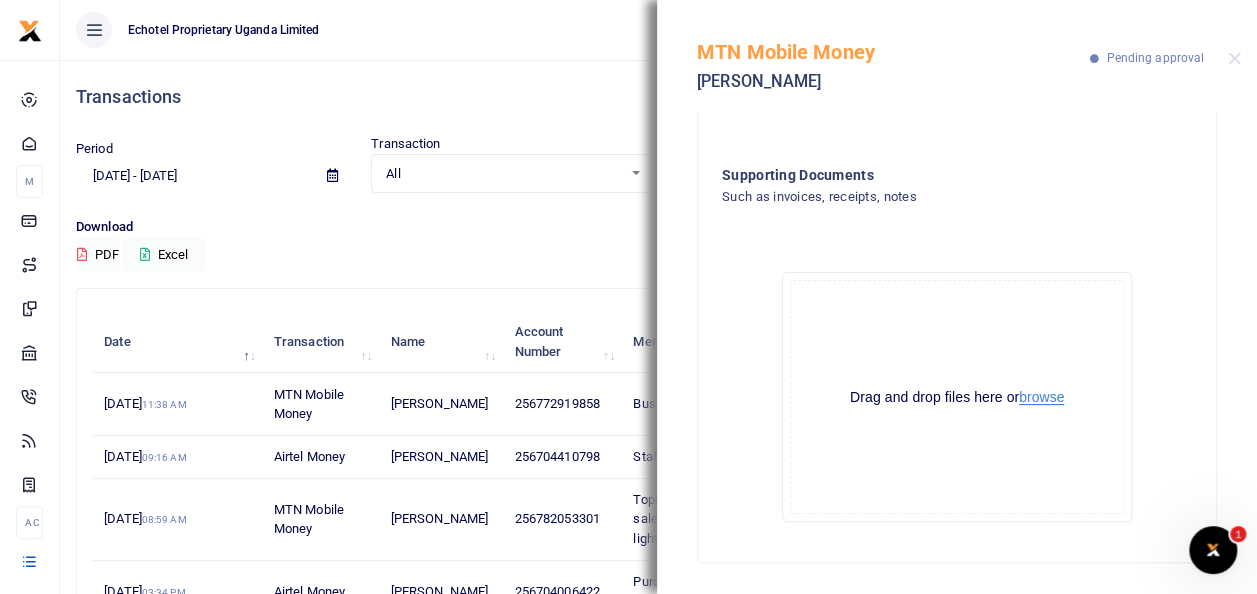 click on "browse" at bounding box center (1041, 397) 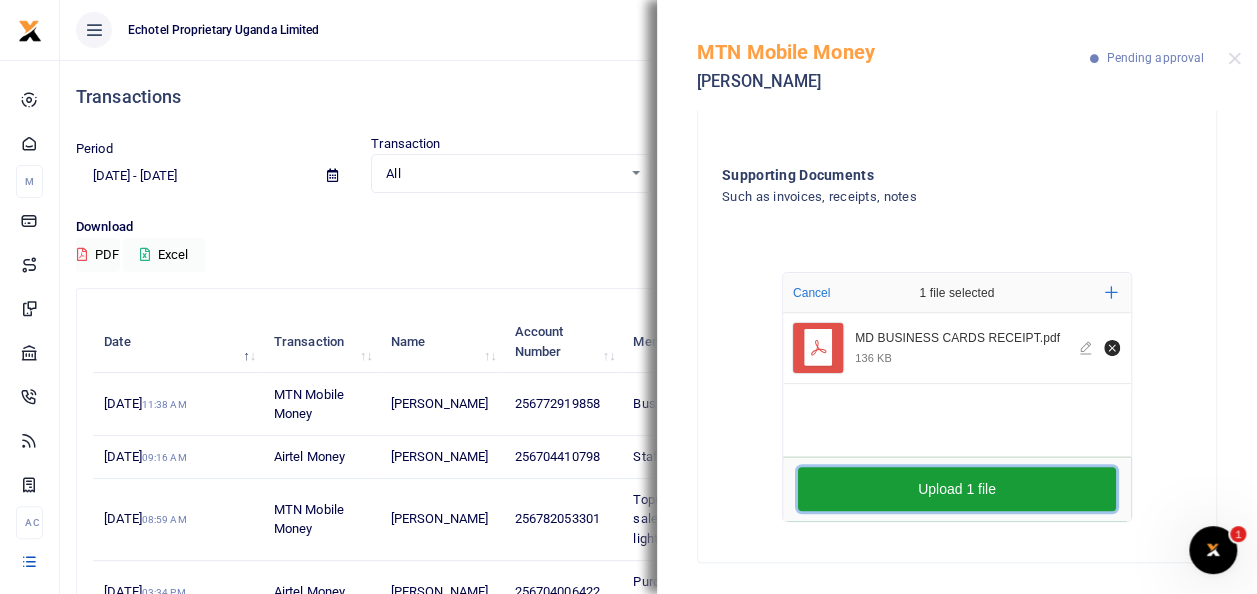 click on "Upload 1 file" at bounding box center [957, 489] 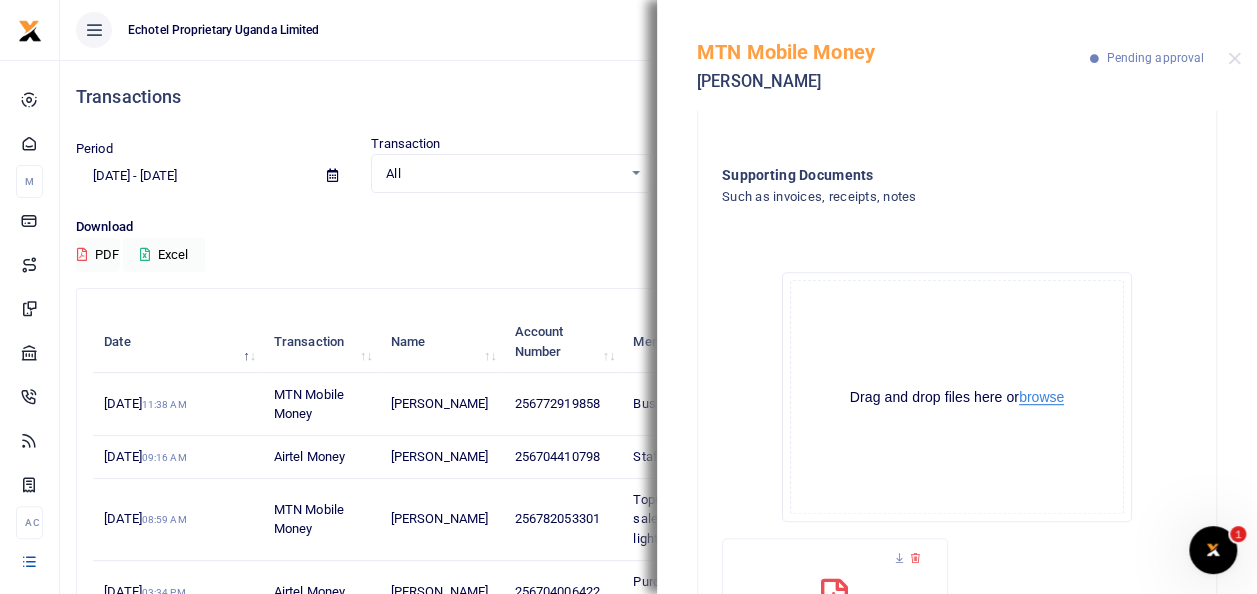 scroll, scrollTop: 658, scrollLeft: 0, axis: vertical 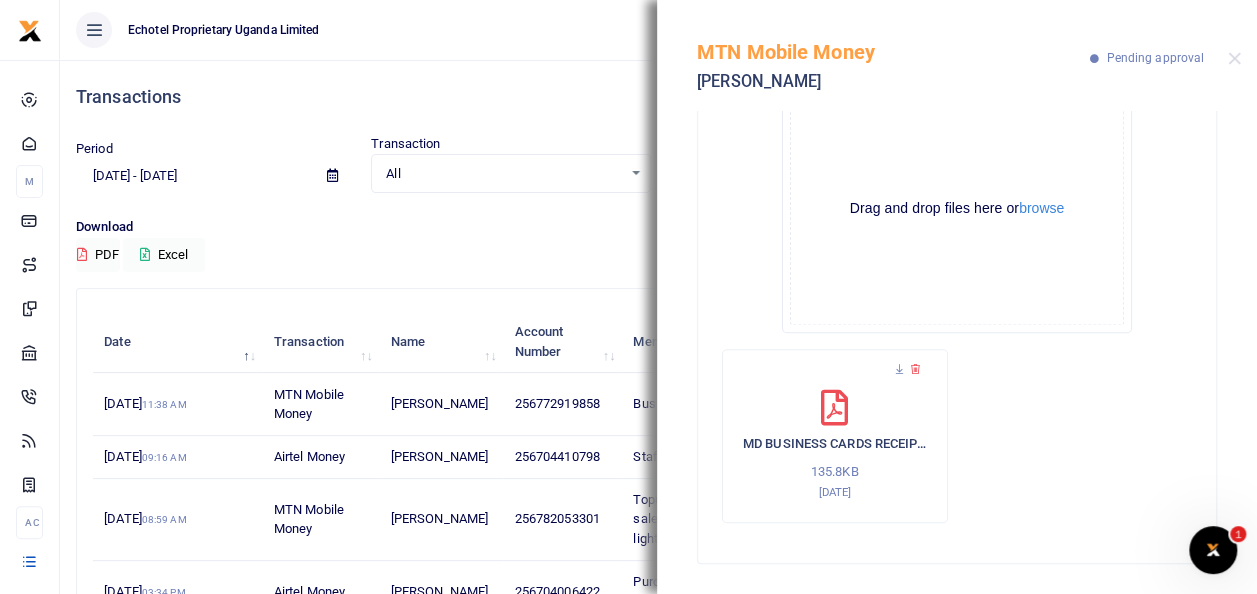 click on "Download" at bounding box center (658, 227) 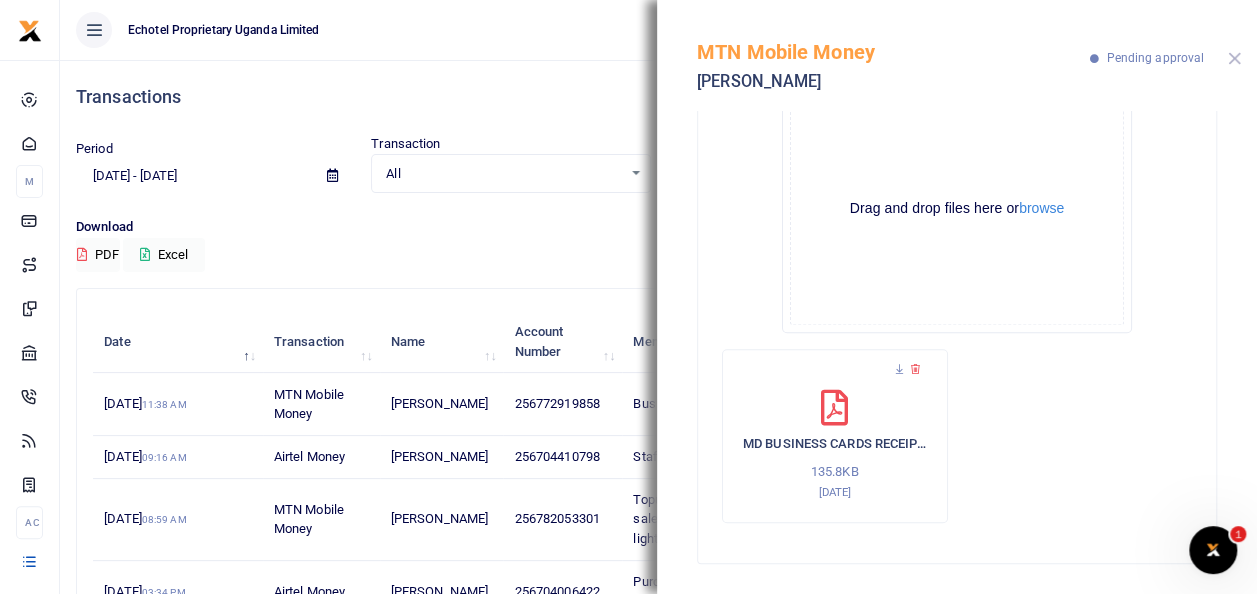 click at bounding box center [1234, 58] 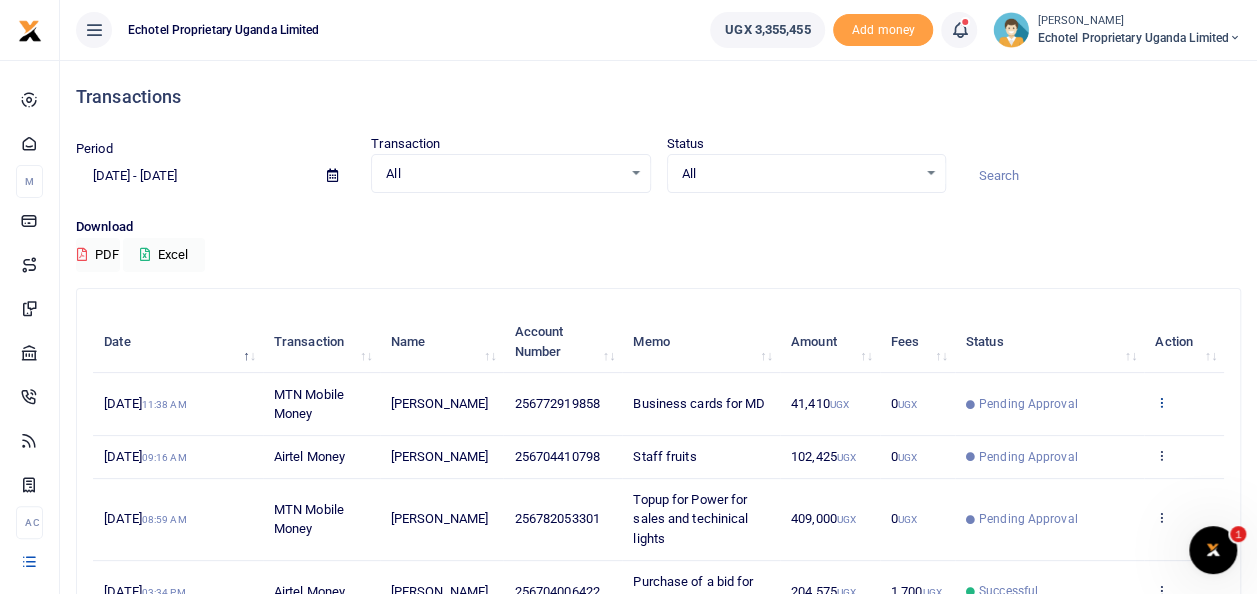 click at bounding box center [1161, 402] 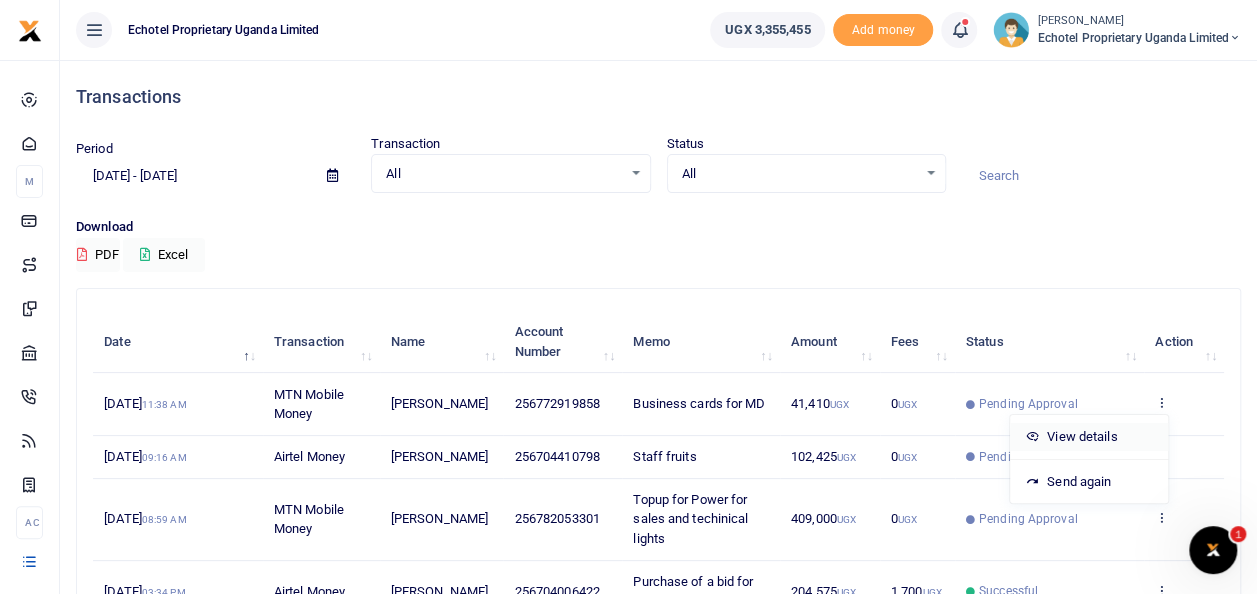 click on "View details" at bounding box center (1089, 437) 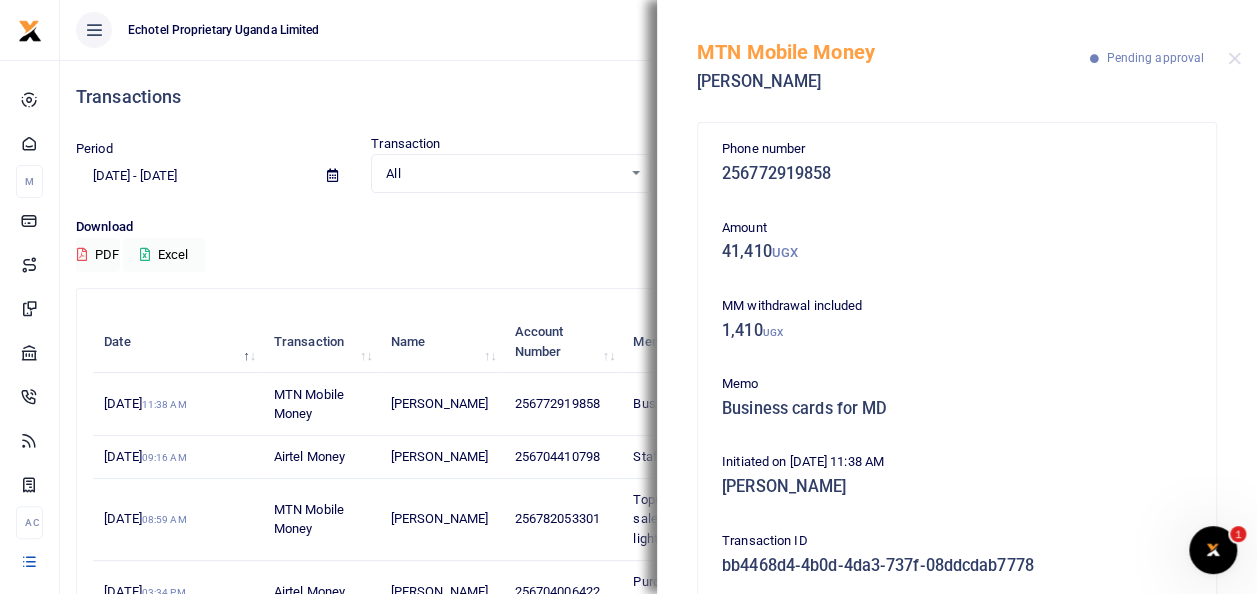 scroll, scrollTop: 328, scrollLeft: 0, axis: vertical 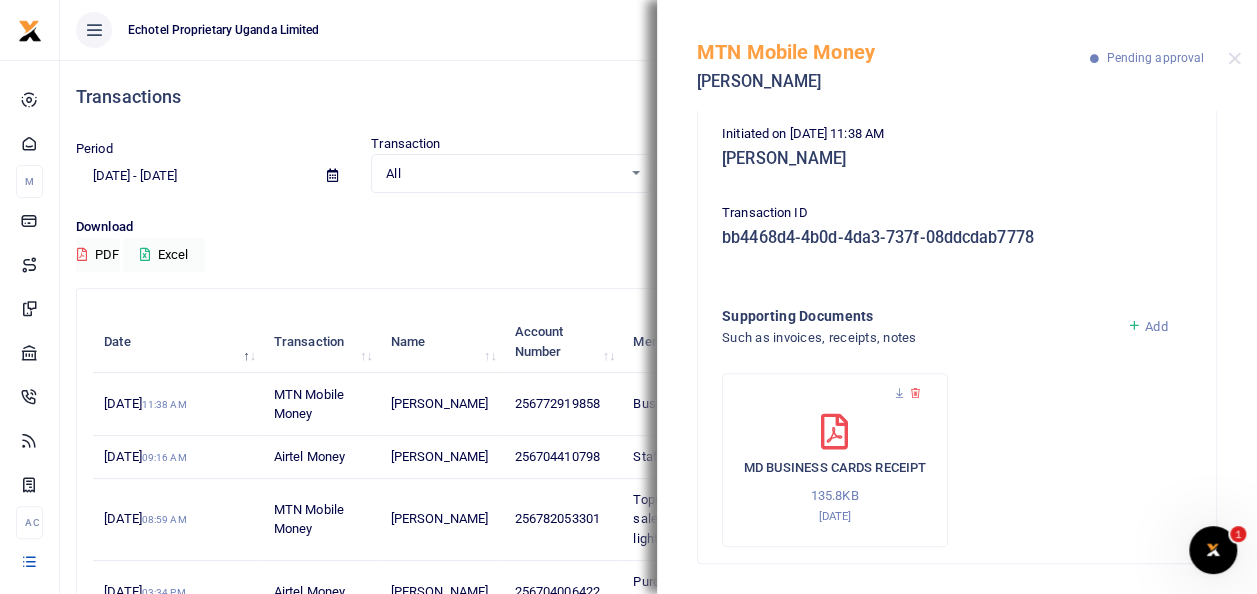click on "Download" at bounding box center [658, 227] 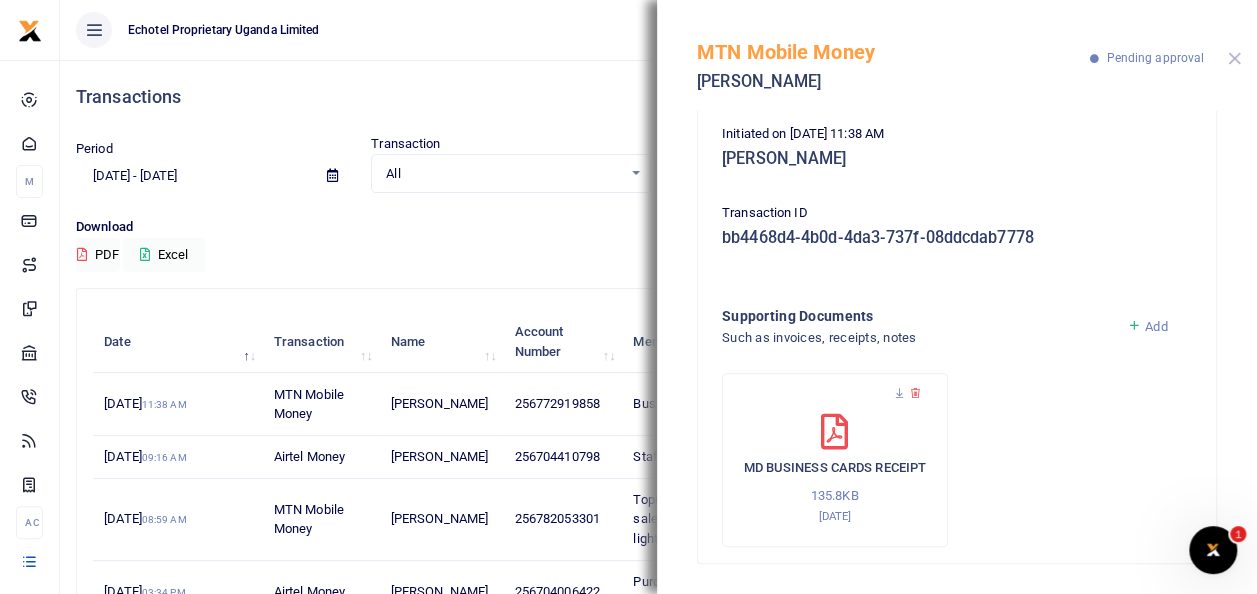 click at bounding box center [1234, 58] 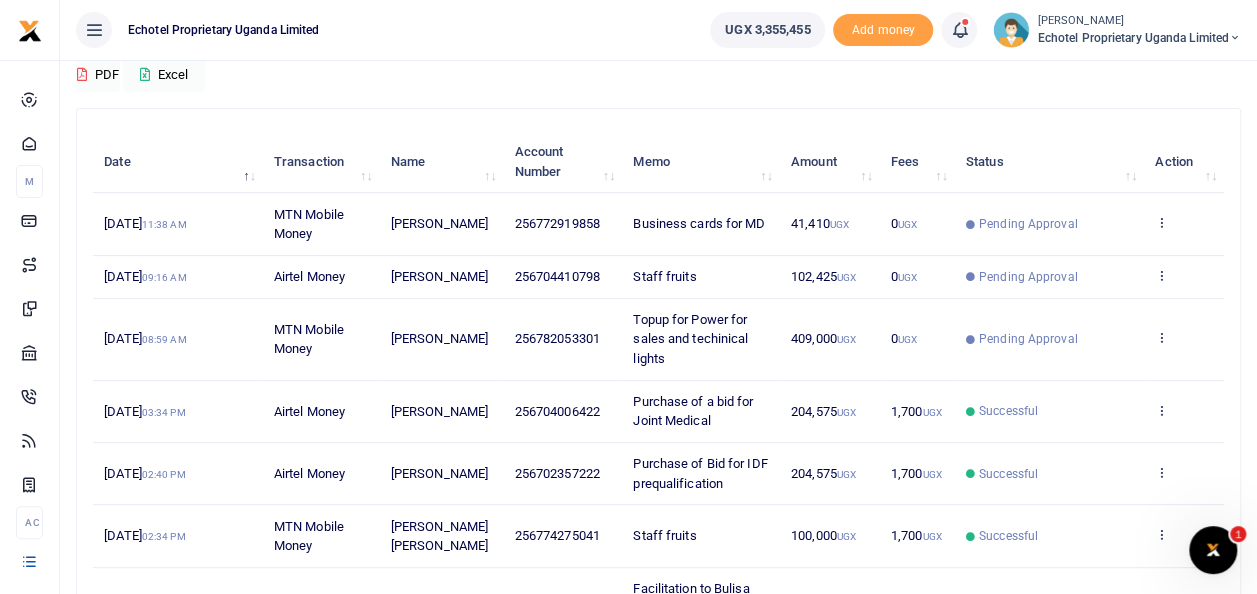 scroll, scrollTop: 200, scrollLeft: 0, axis: vertical 